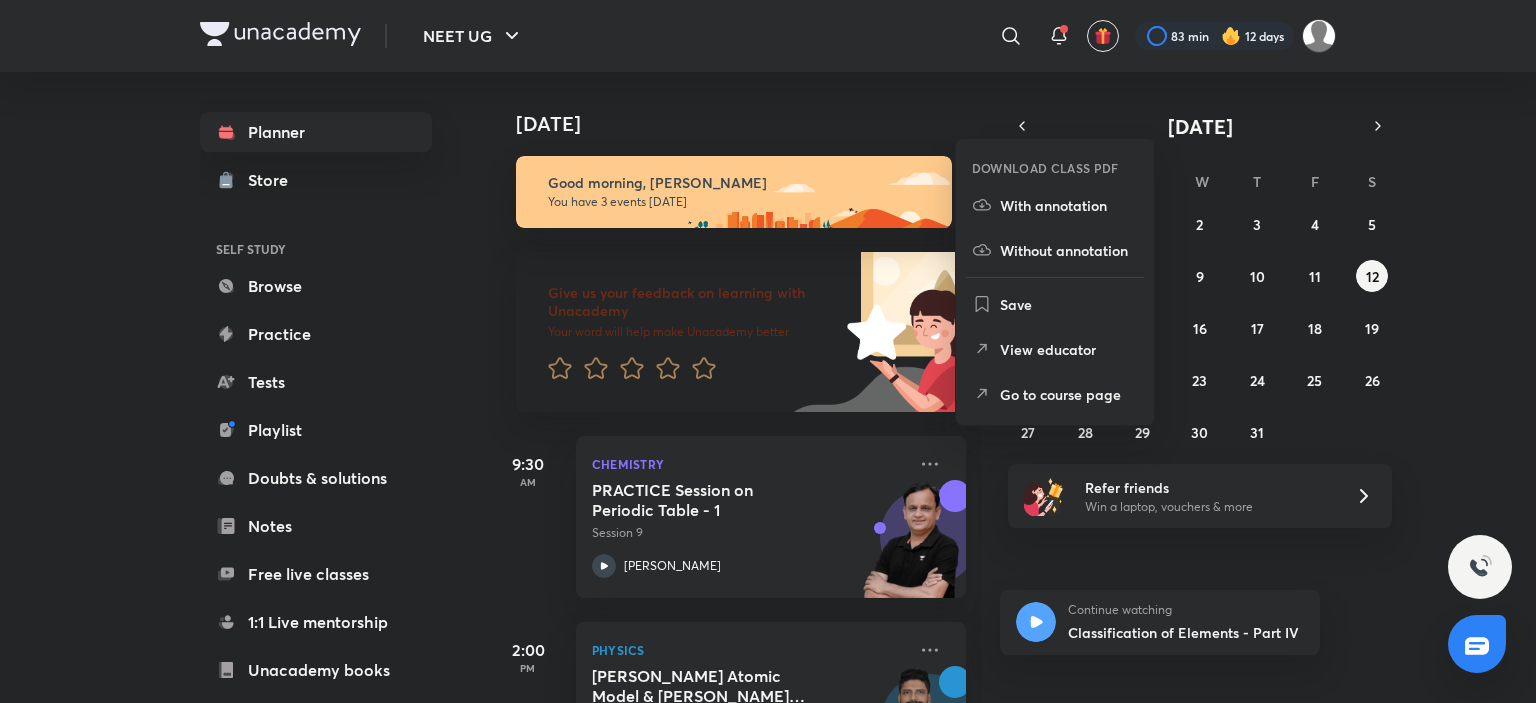 scroll, scrollTop: 0, scrollLeft: 0, axis: both 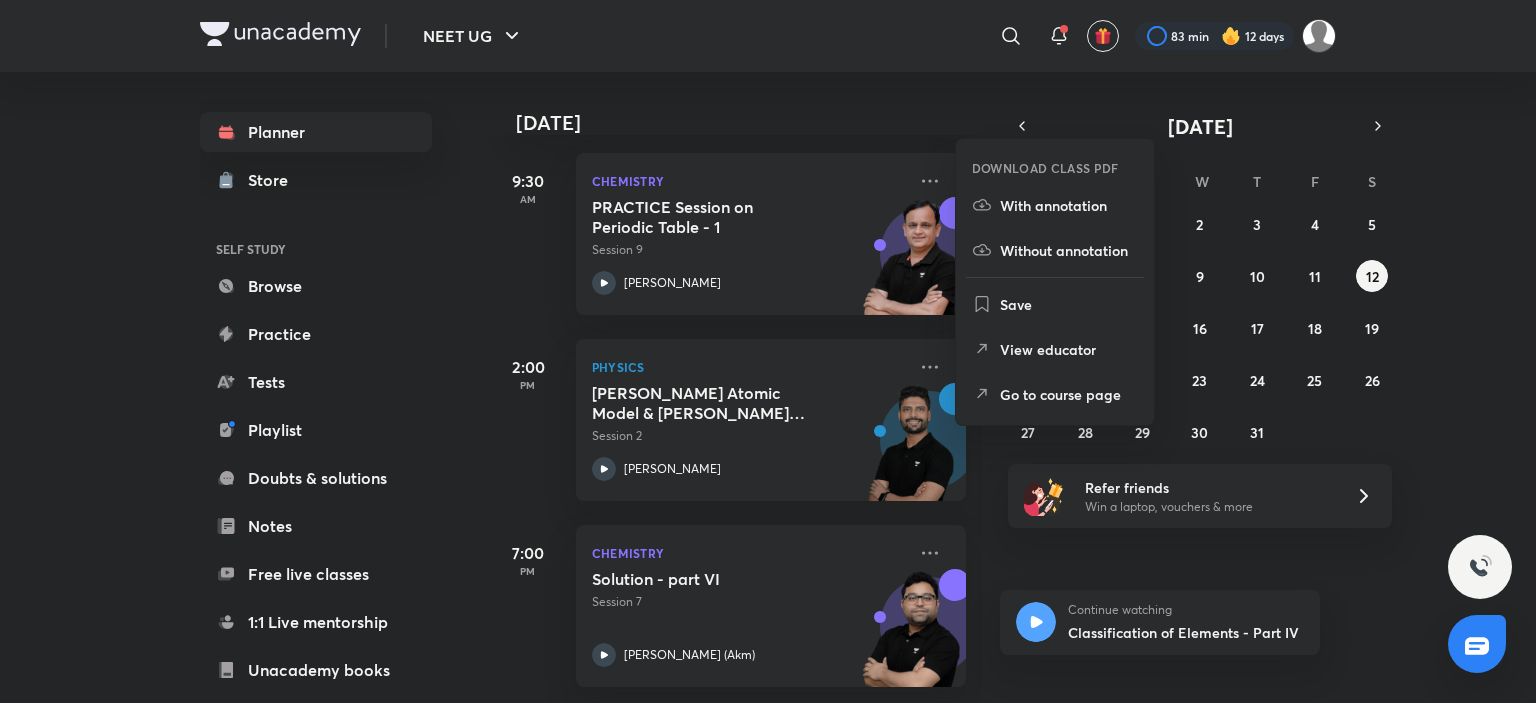 click on "Go to course page" at bounding box center (1069, 394) 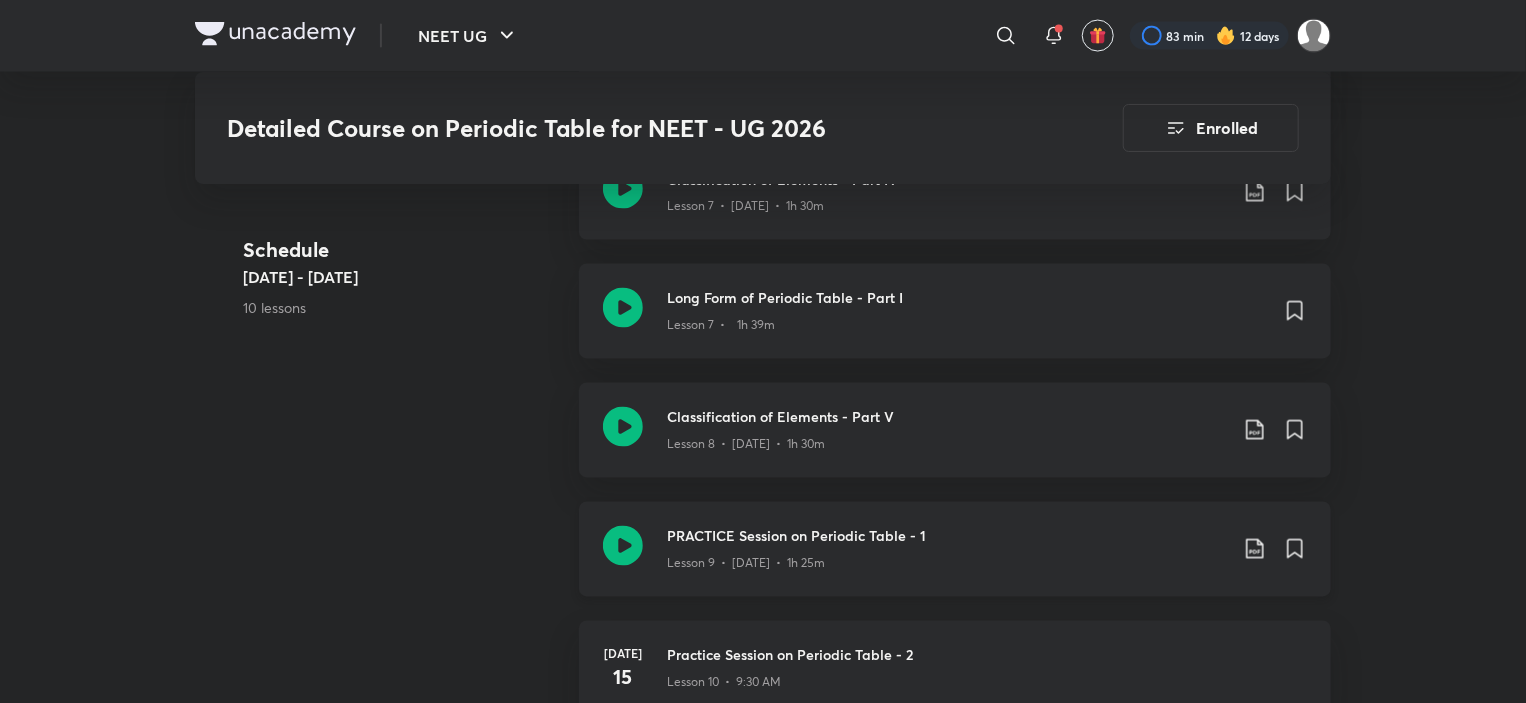 scroll, scrollTop: 1705, scrollLeft: 0, axis: vertical 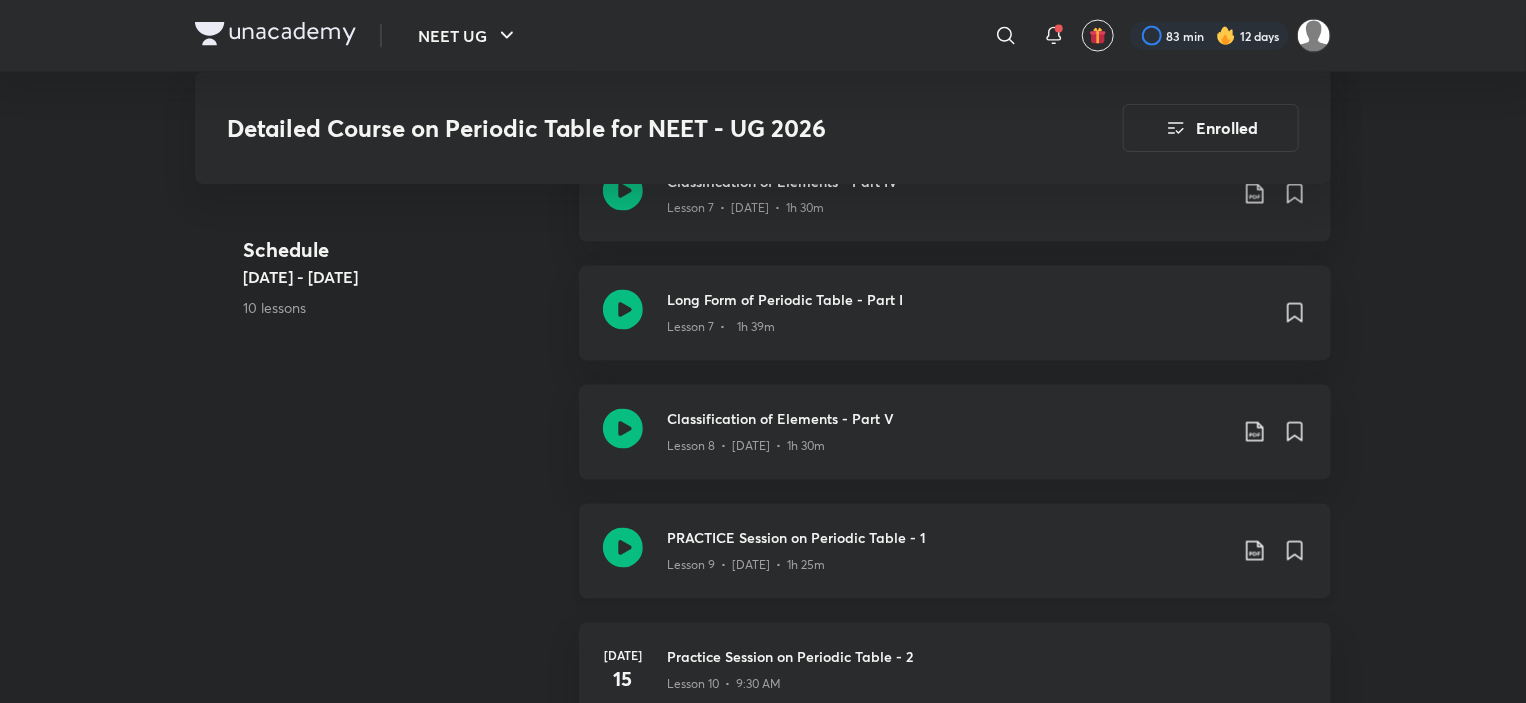 click 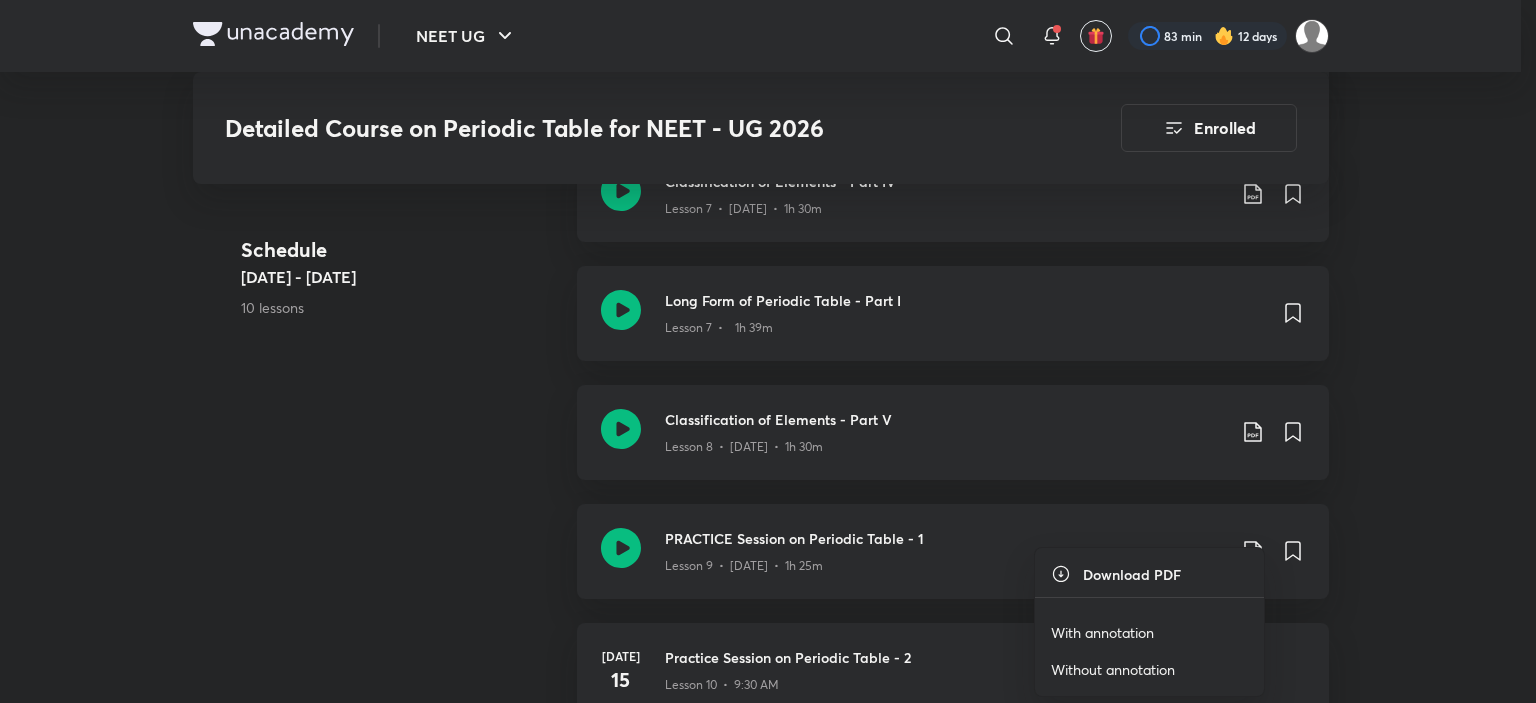 click on "With annotation" at bounding box center (1102, 632) 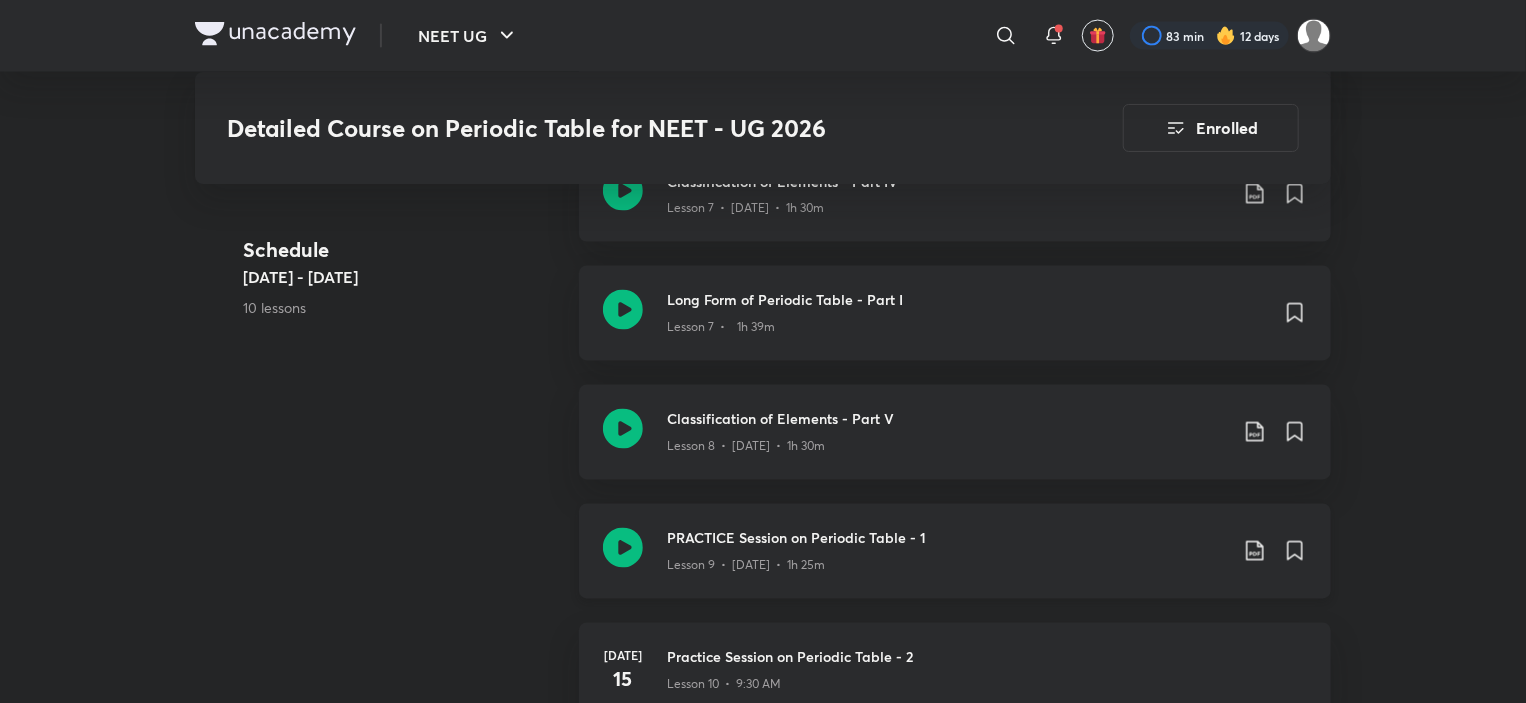 scroll, scrollTop: 1905, scrollLeft: 0, axis: vertical 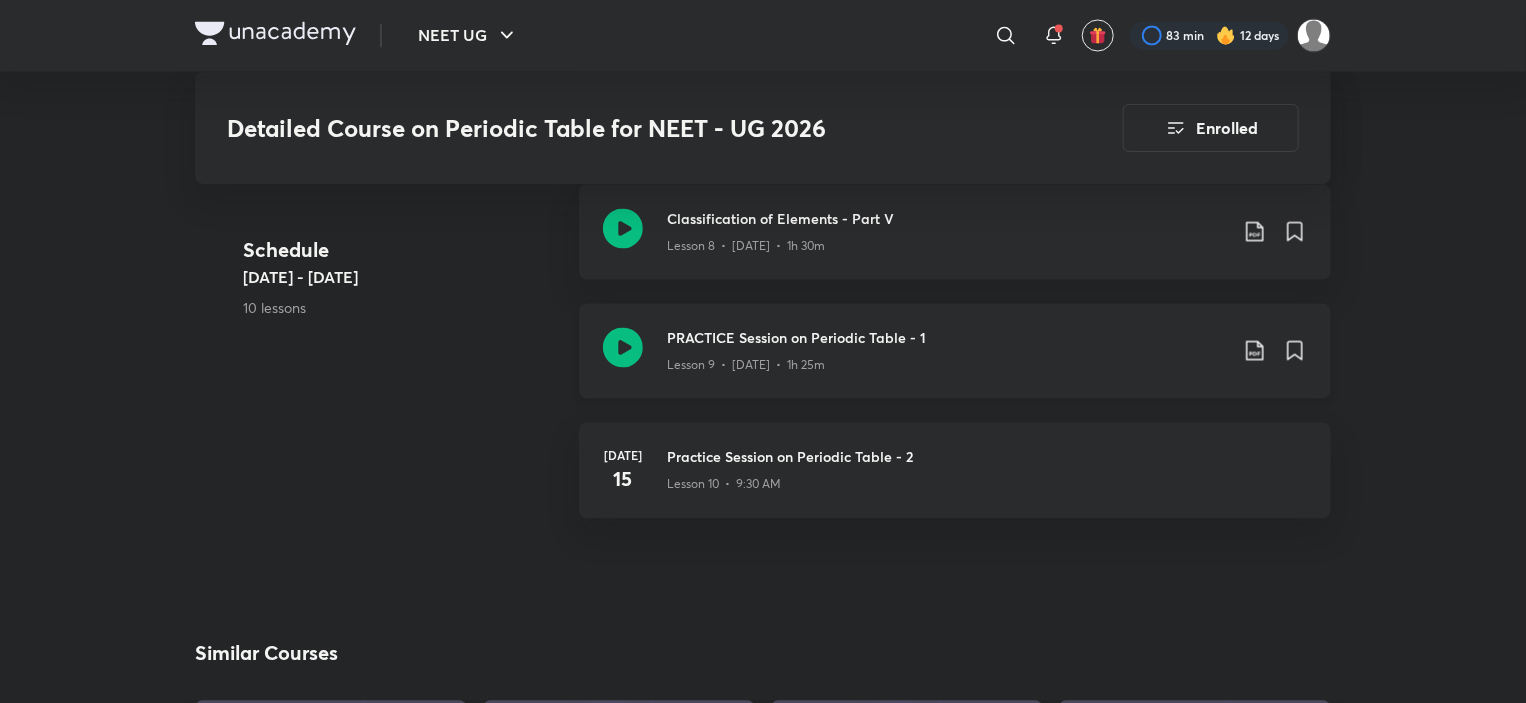 click on "Lesson 9  •  Jul 12  •  1h 25m" at bounding box center (746, 366) 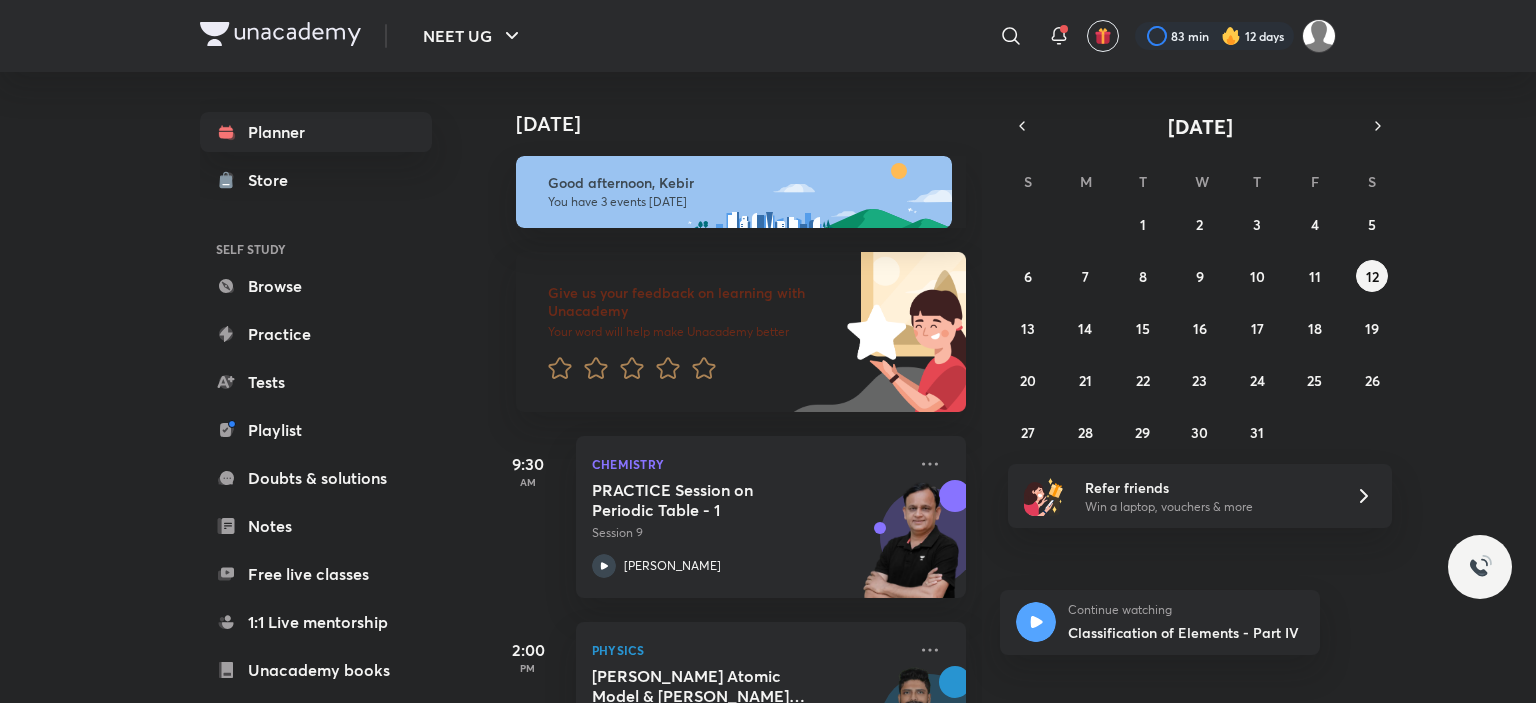 scroll, scrollTop: 0, scrollLeft: 0, axis: both 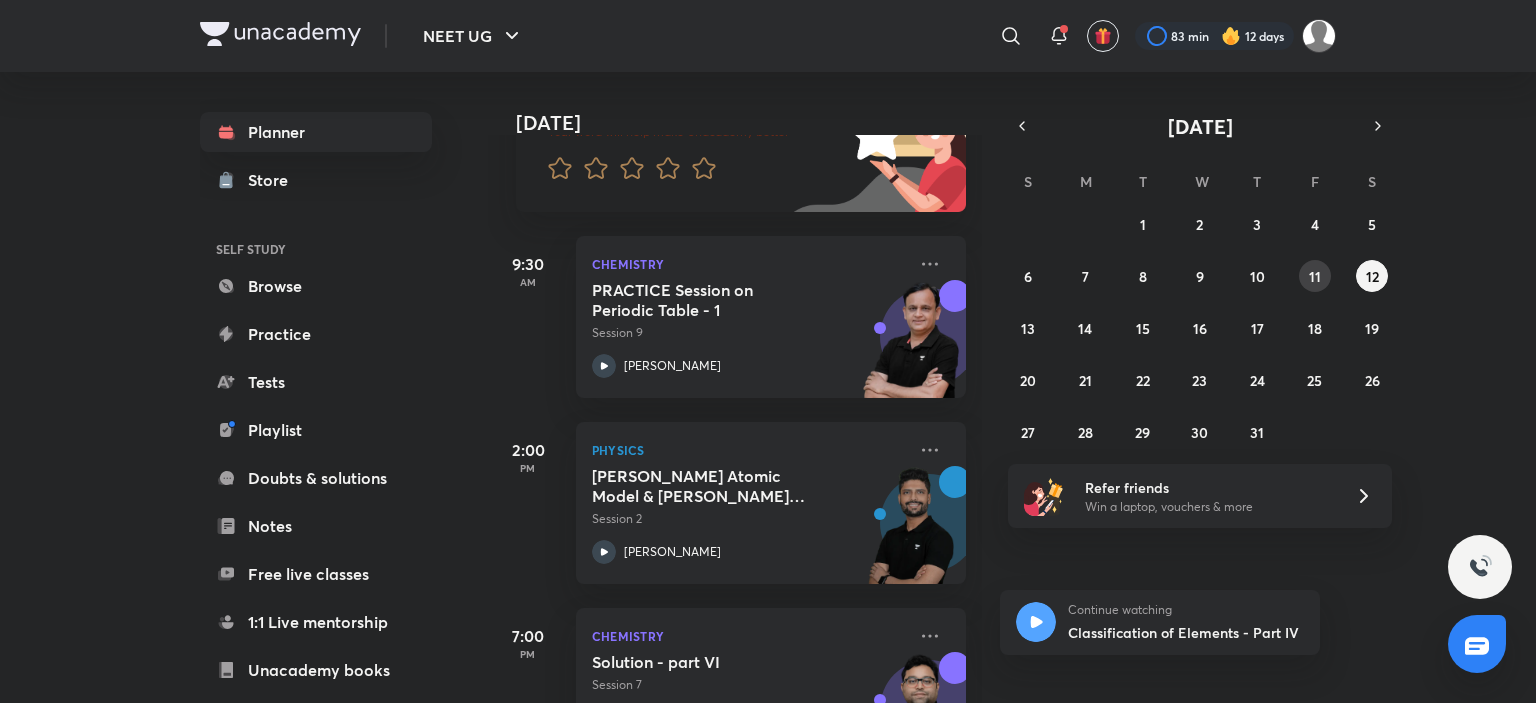 click on "11" at bounding box center [1315, 276] 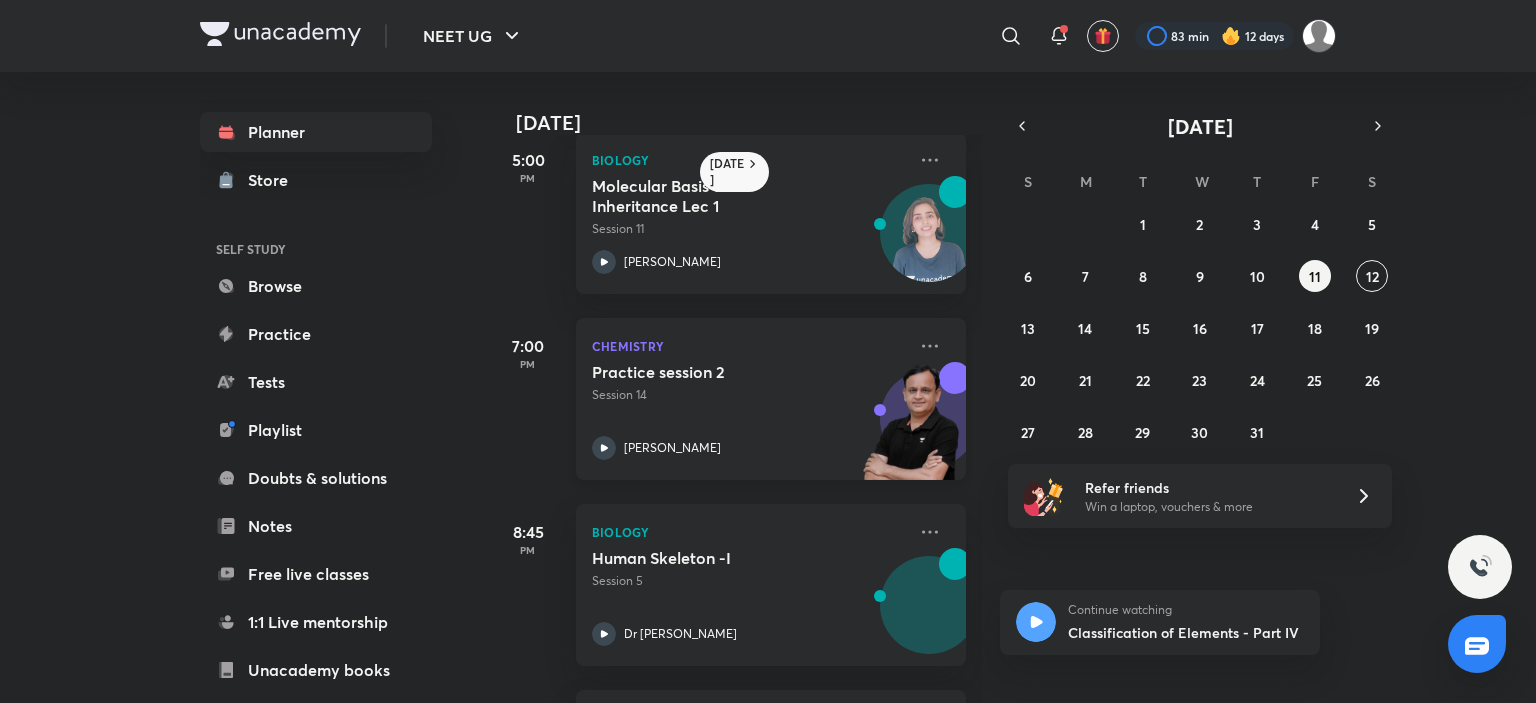 scroll, scrollTop: 580, scrollLeft: 0, axis: vertical 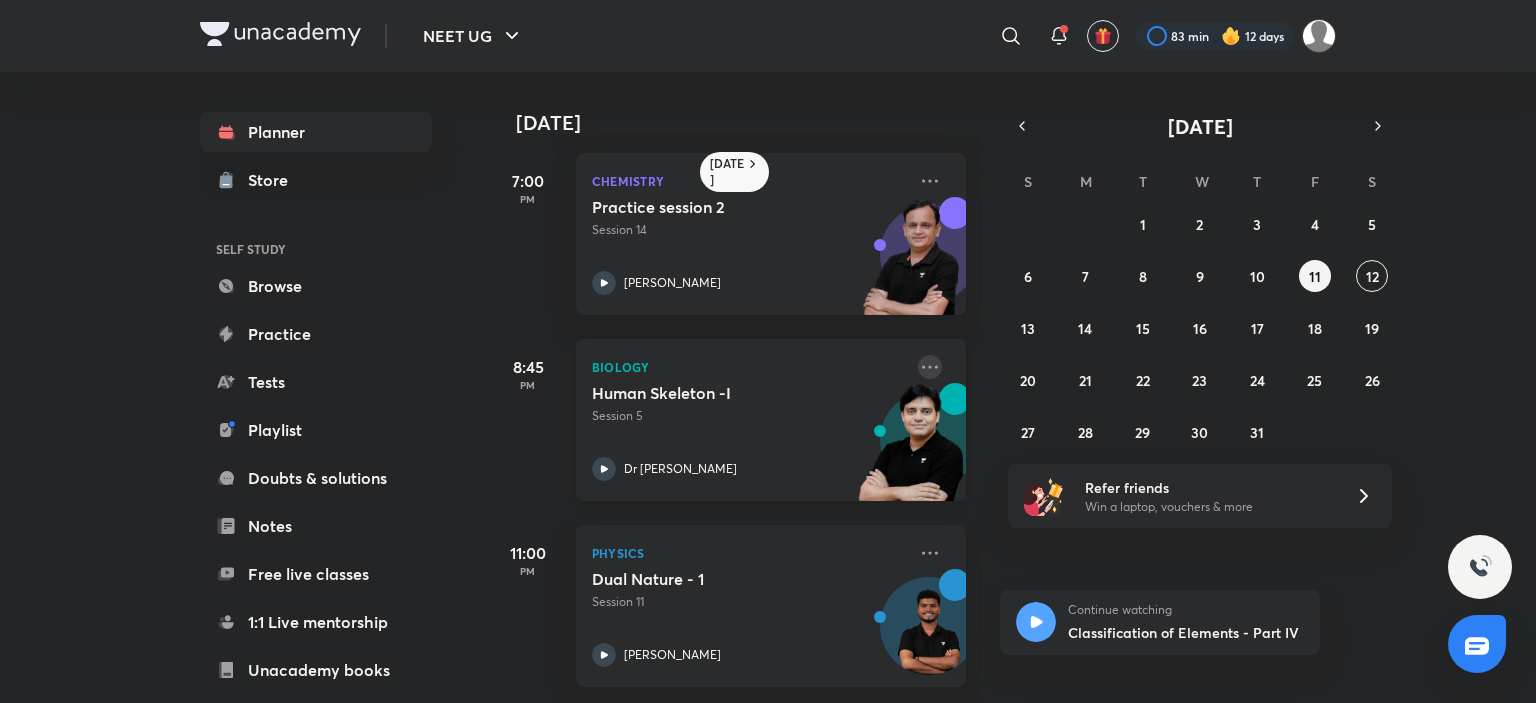 click 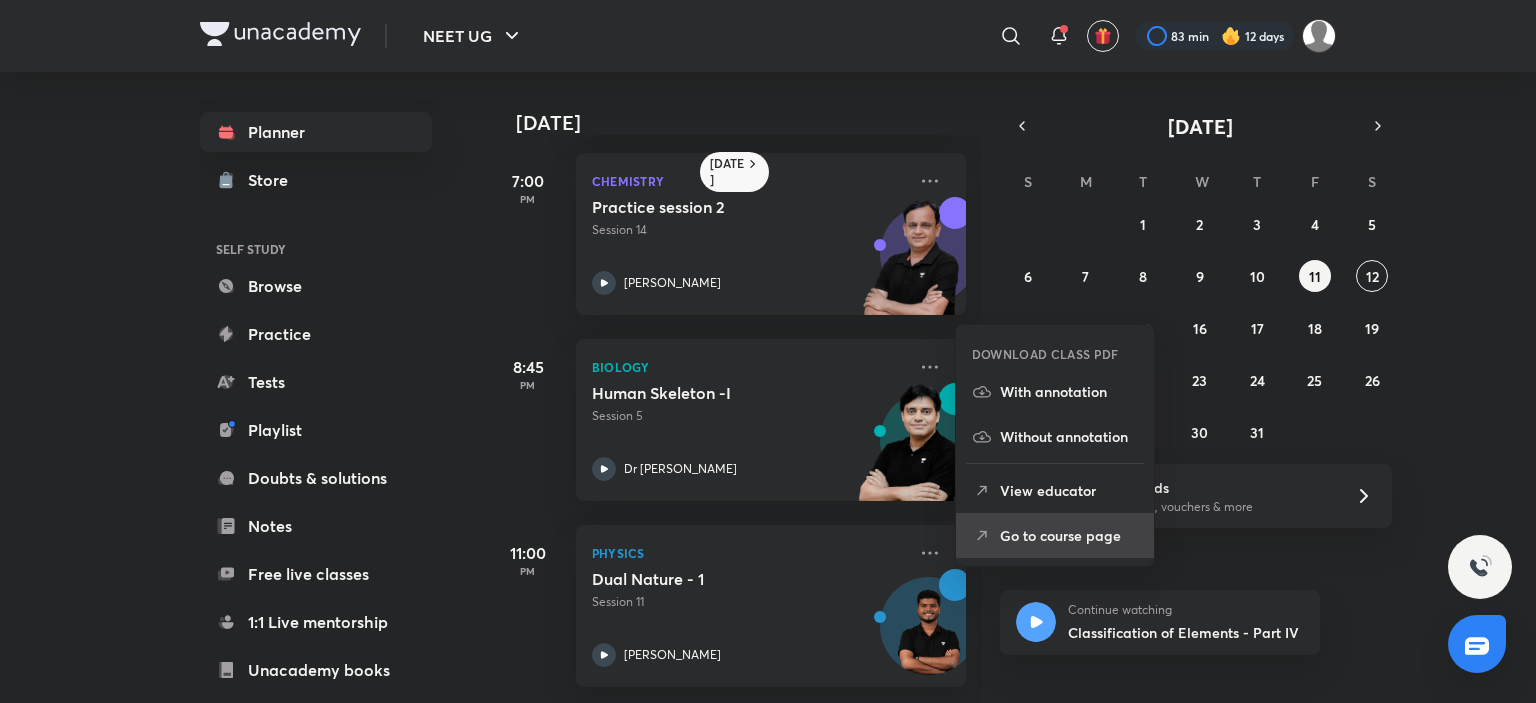 click on "Go to course page" at bounding box center (1069, 535) 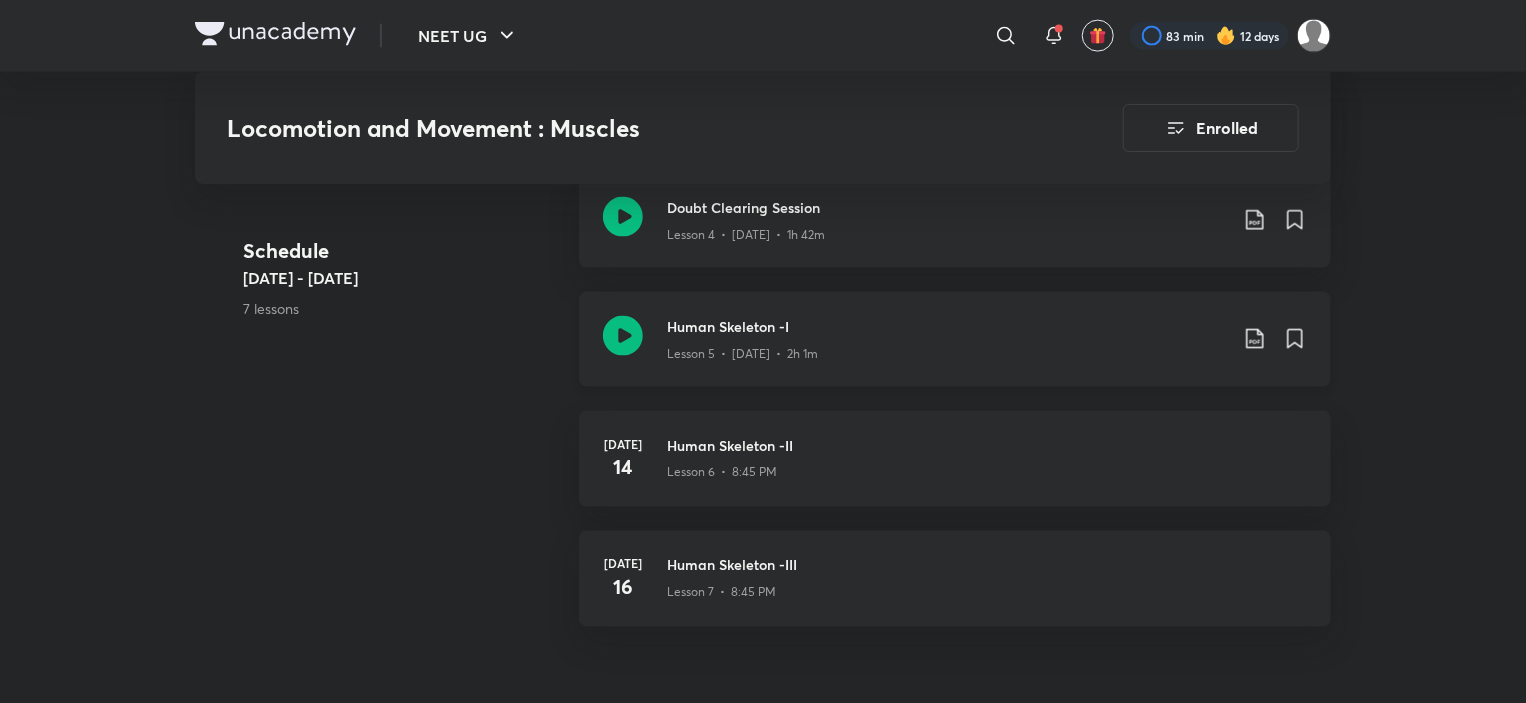 scroll, scrollTop: 1404, scrollLeft: 0, axis: vertical 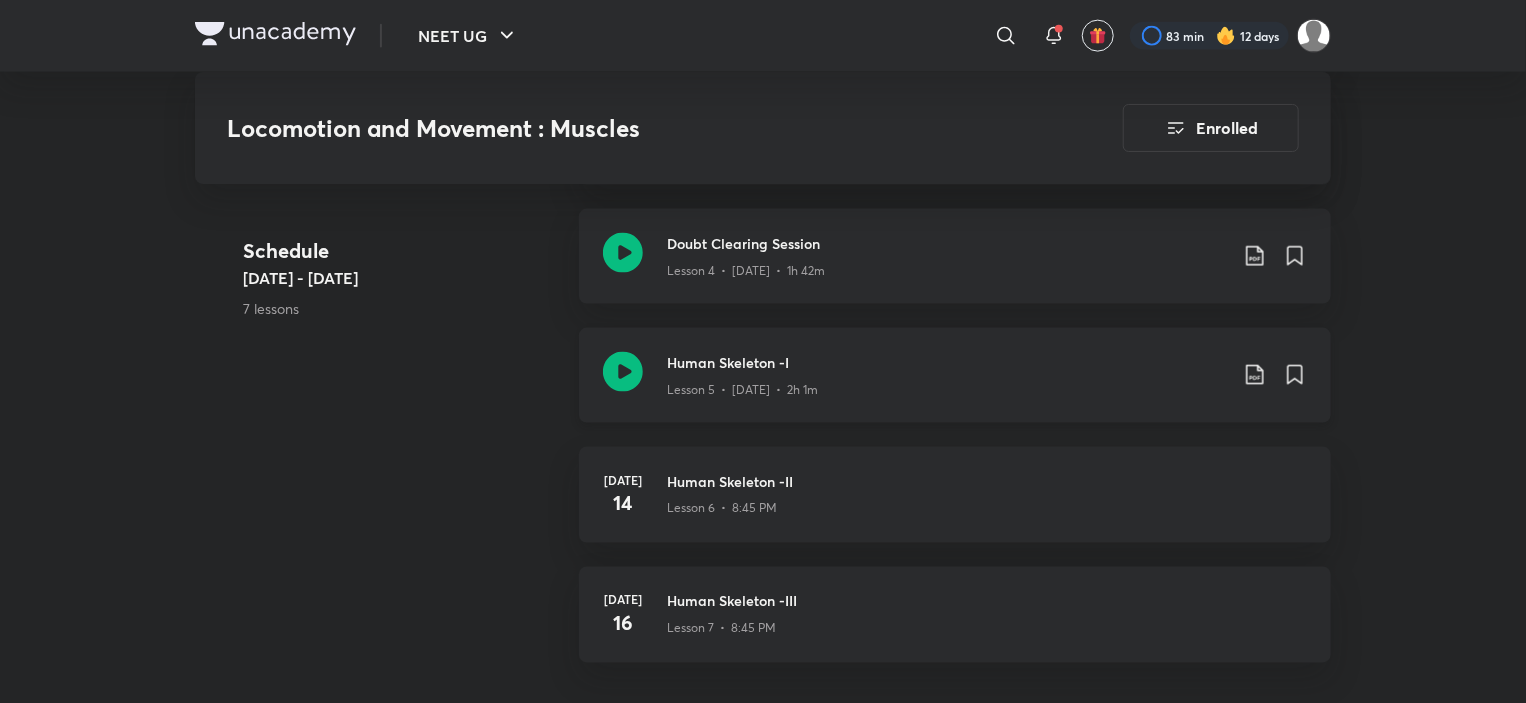 click 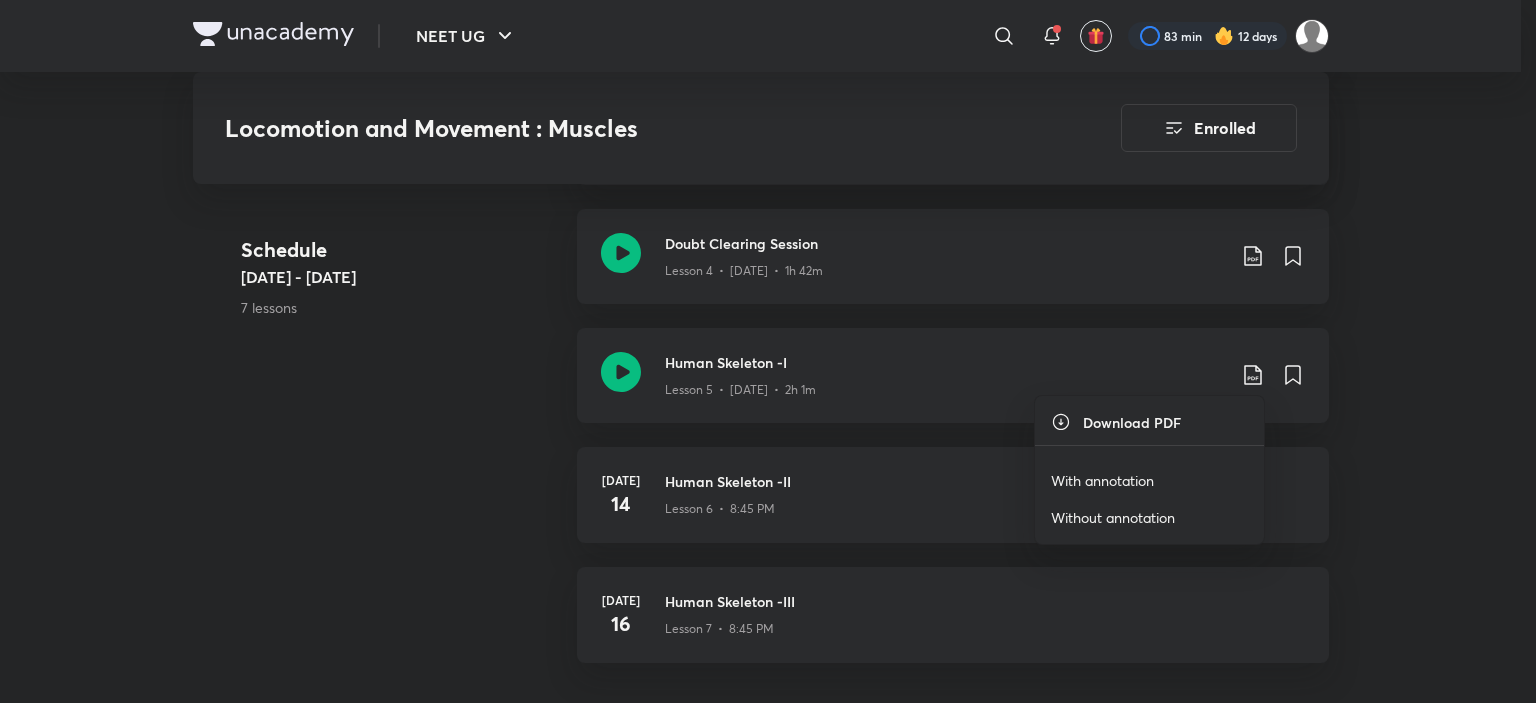click on "With annotation" at bounding box center [1149, 480] 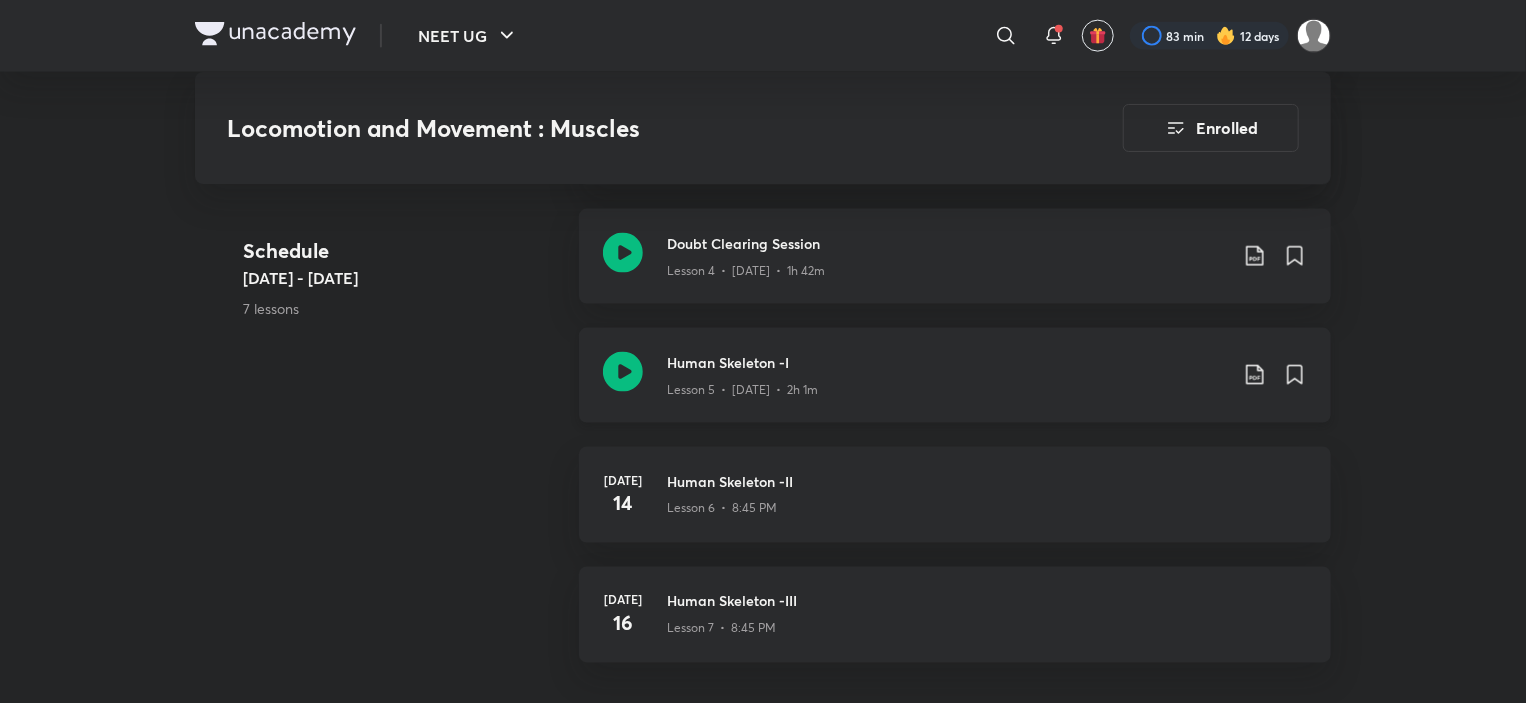 click on "Lesson 5  •  [DATE]  •  2h 1m" at bounding box center [742, -313] 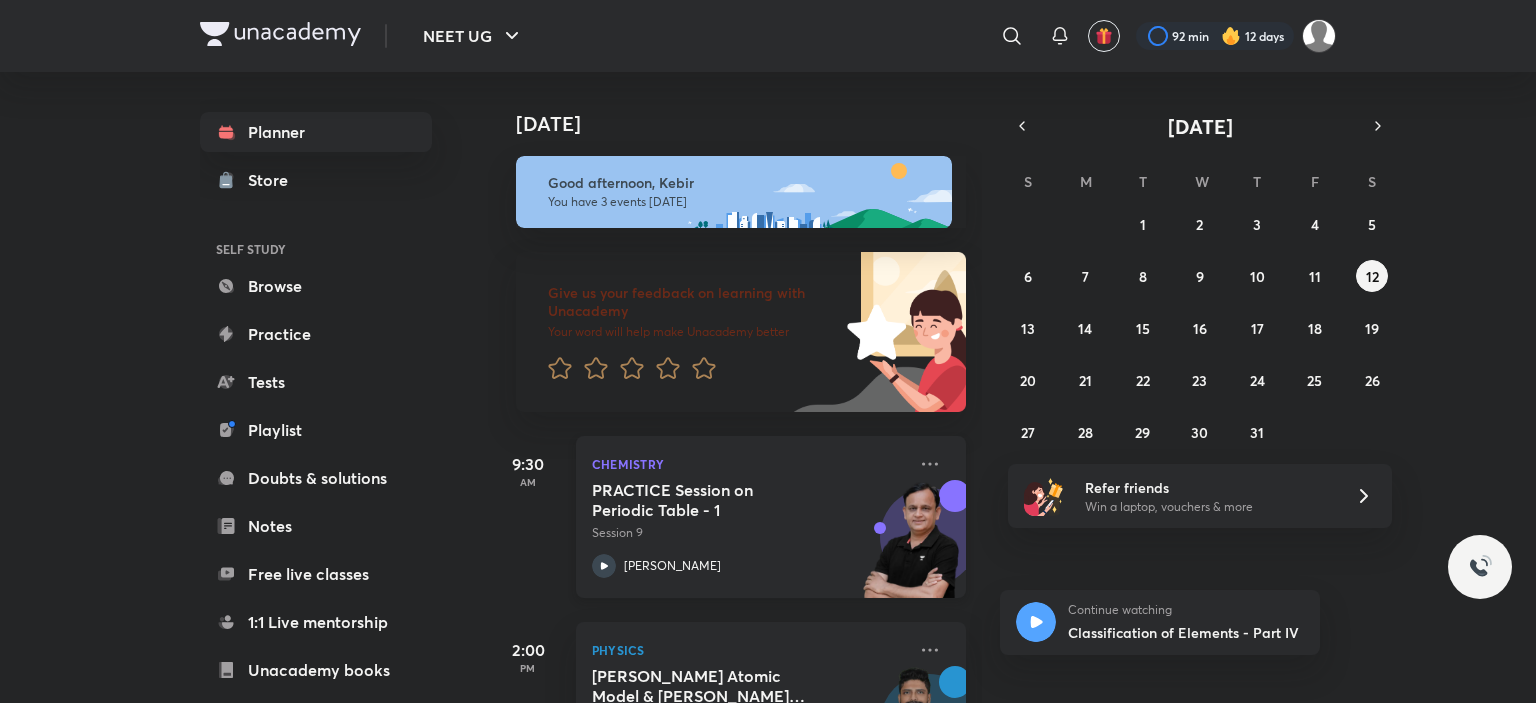scroll, scrollTop: 0, scrollLeft: 0, axis: both 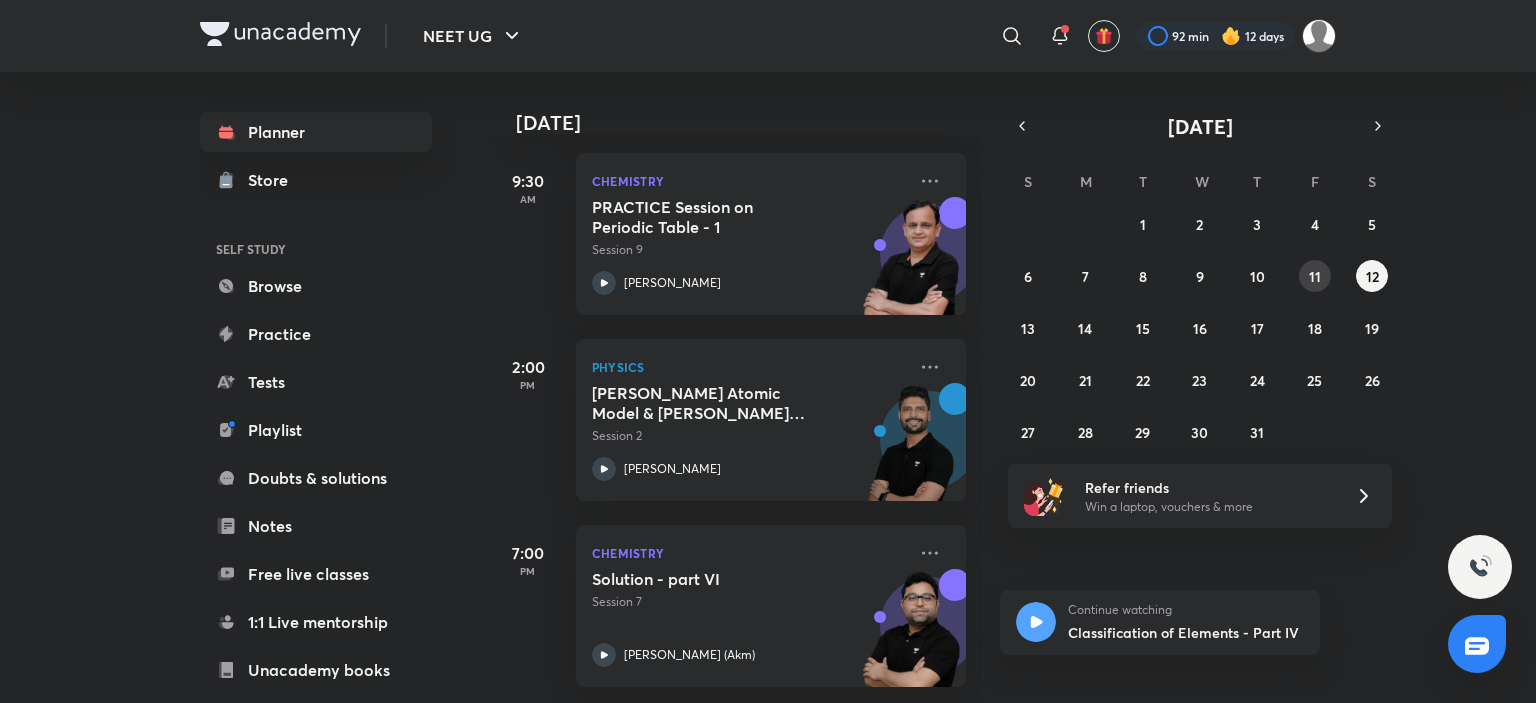 click on "11" at bounding box center [1315, 276] 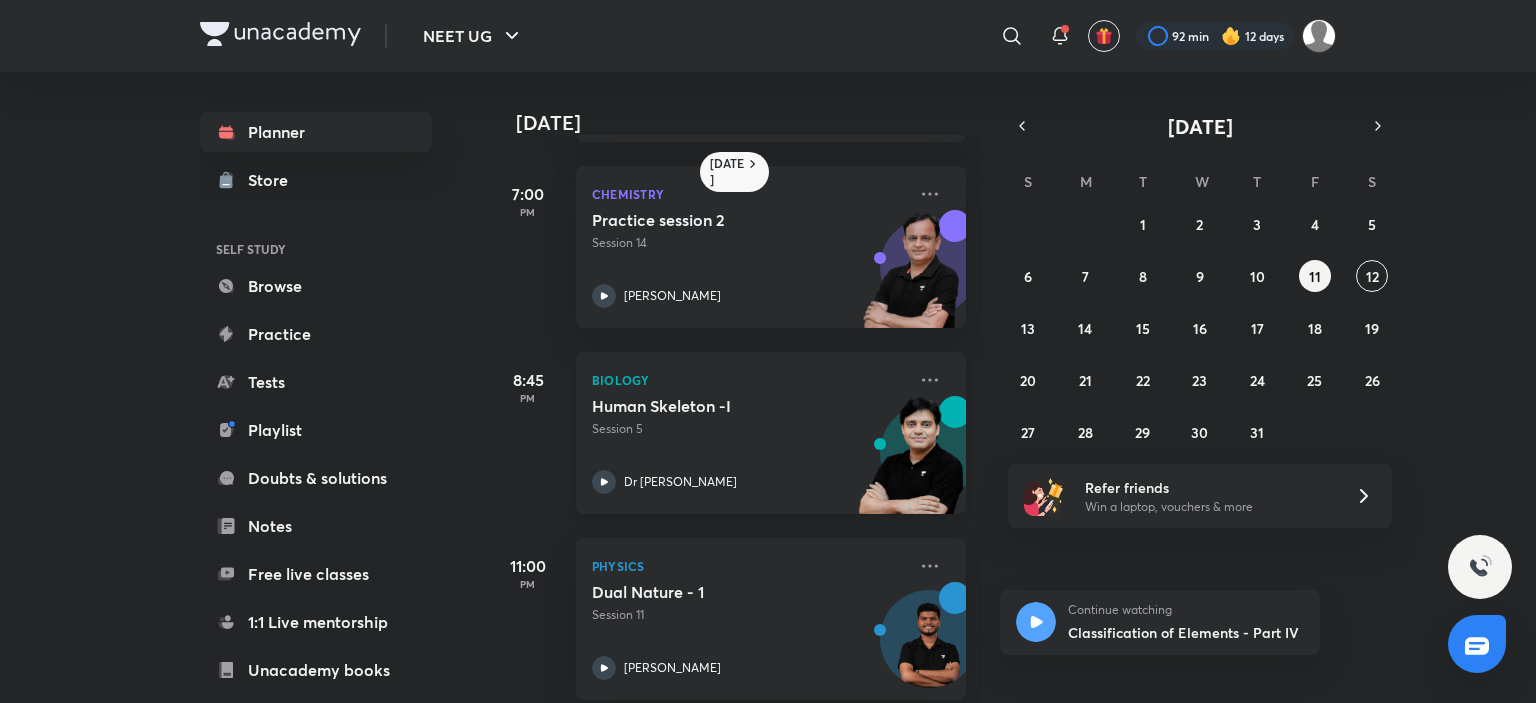 scroll, scrollTop: 580, scrollLeft: 0, axis: vertical 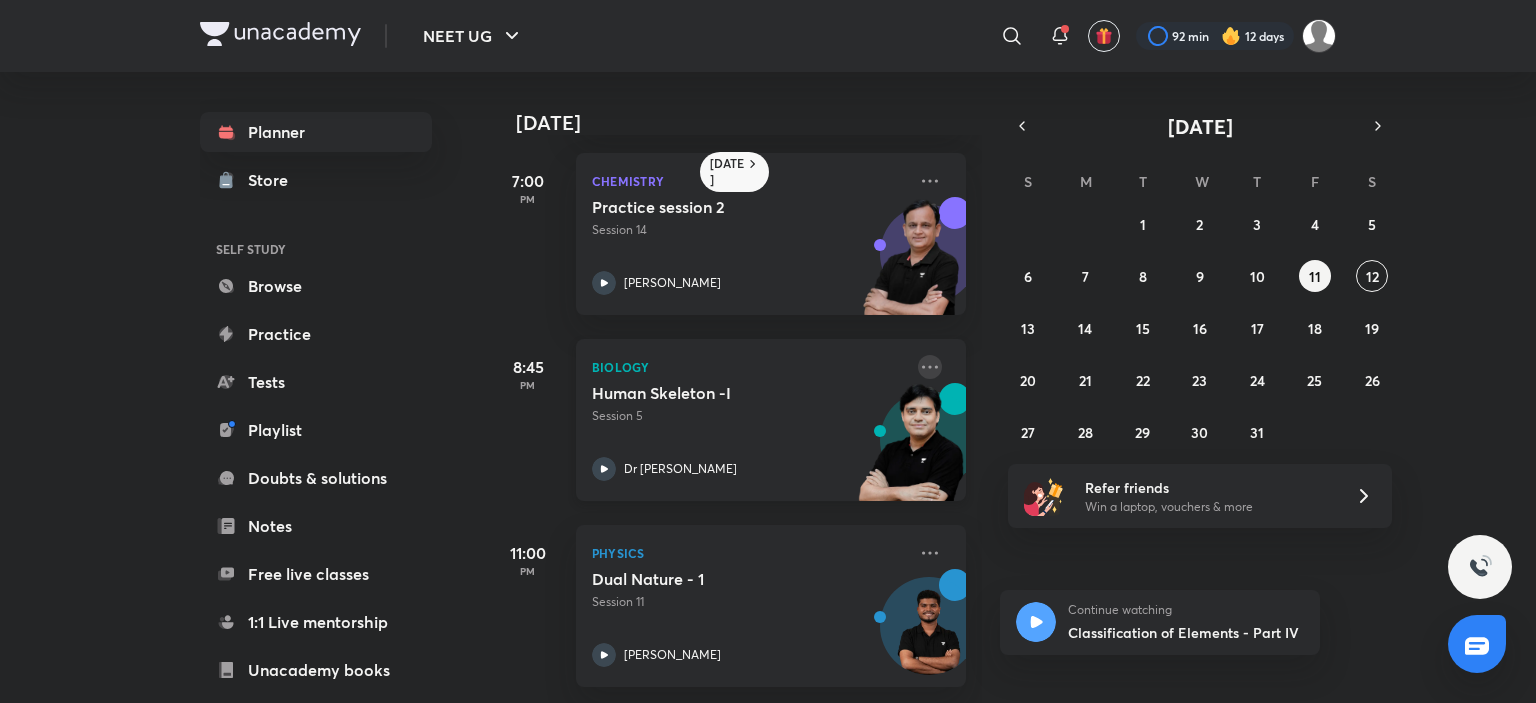 click 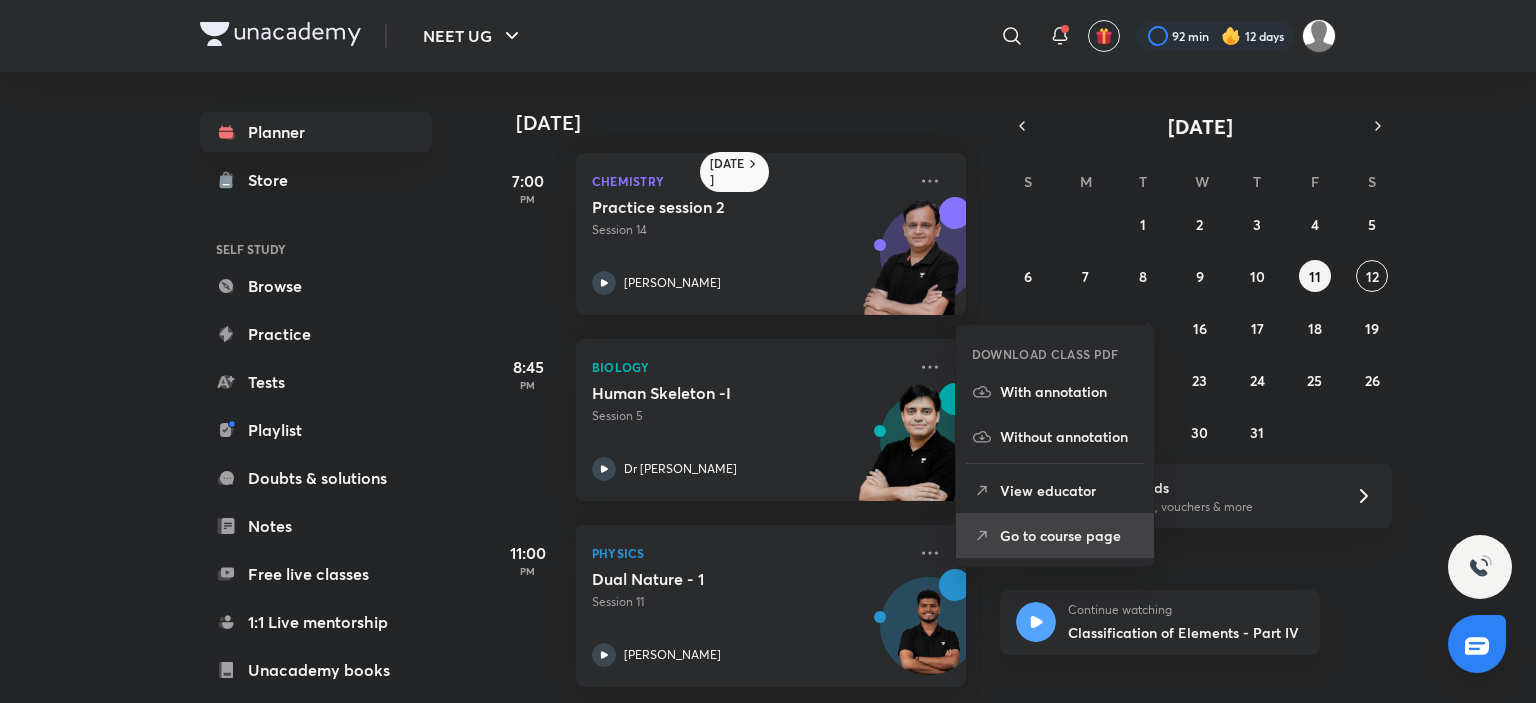click on "Go to course page" at bounding box center (1055, 535) 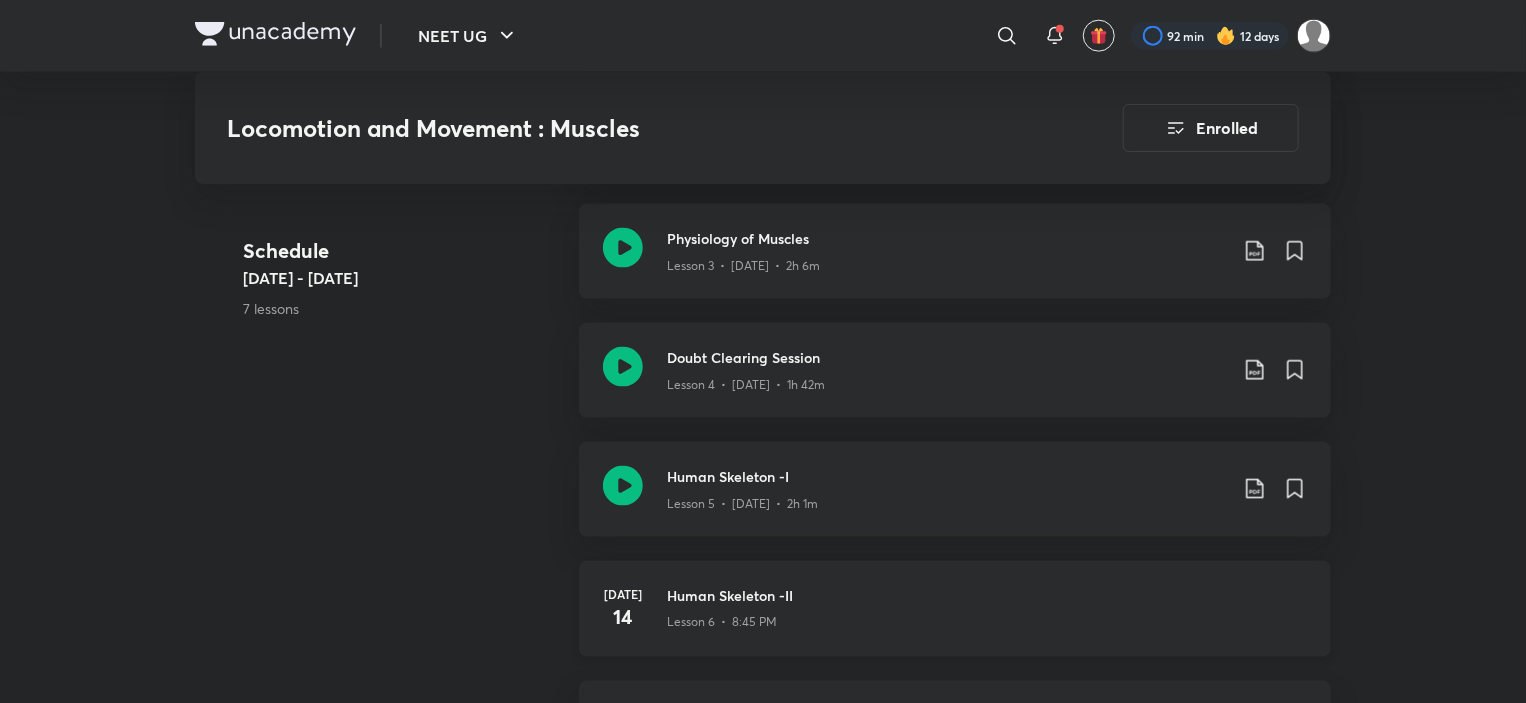 scroll, scrollTop: 1277, scrollLeft: 0, axis: vertical 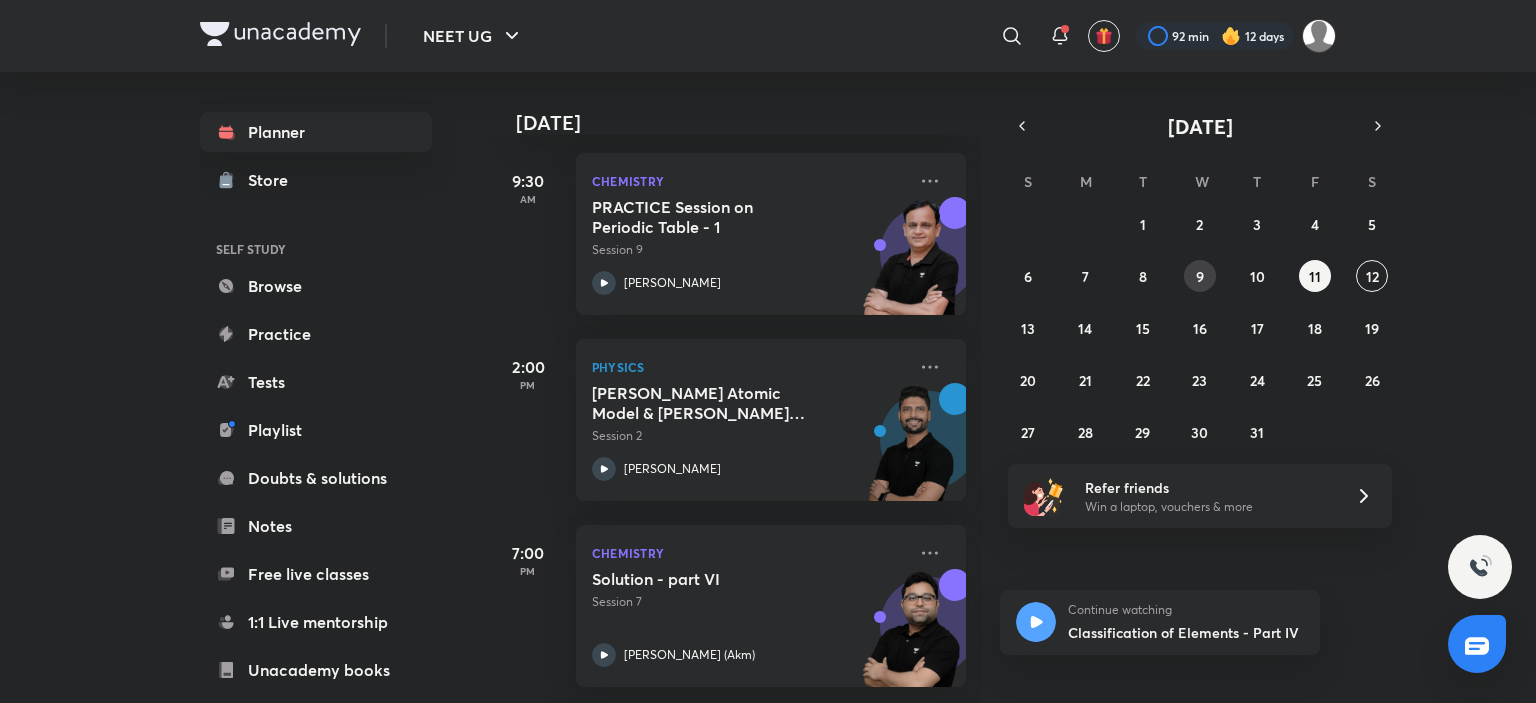 click on "9" at bounding box center (1200, 276) 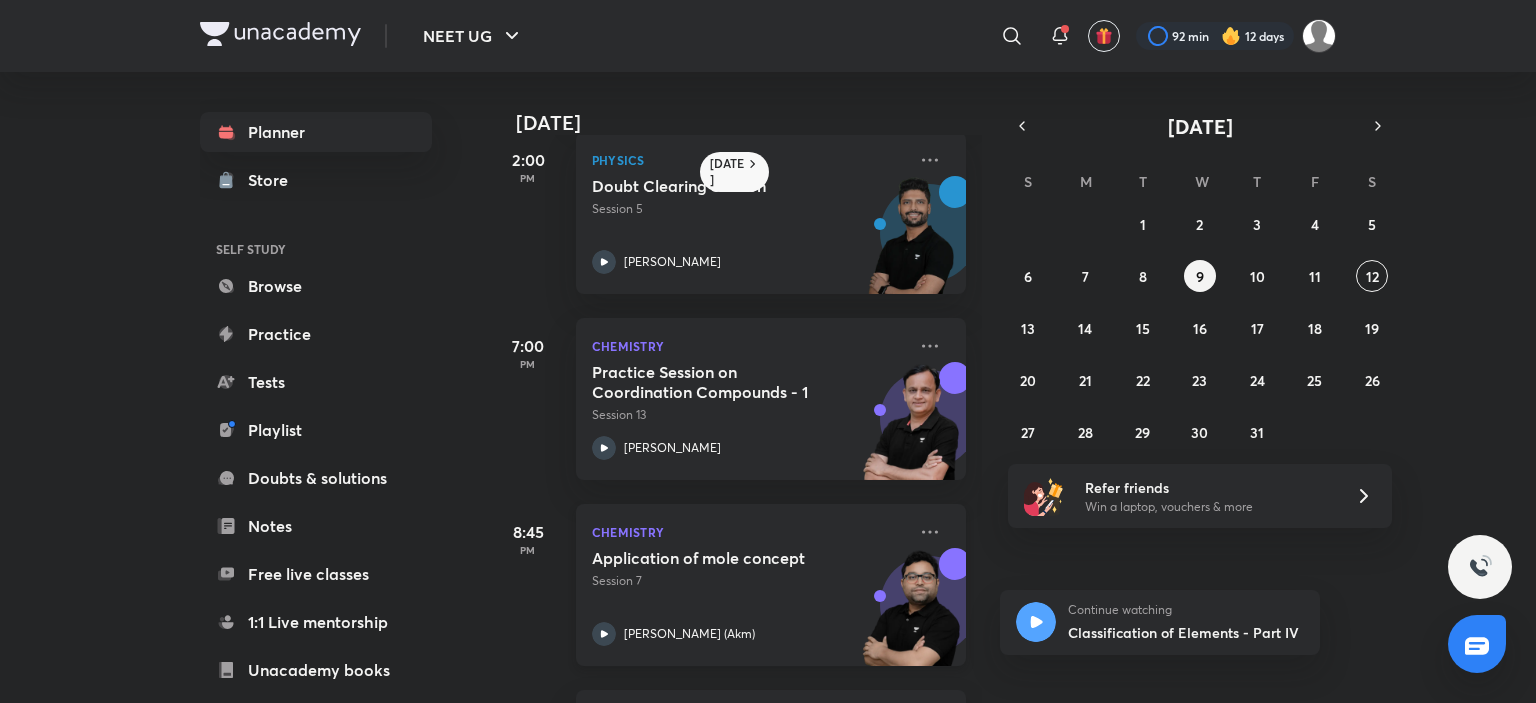 scroll, scrollTop: 580, scrollLeft: 0, axis: vertical 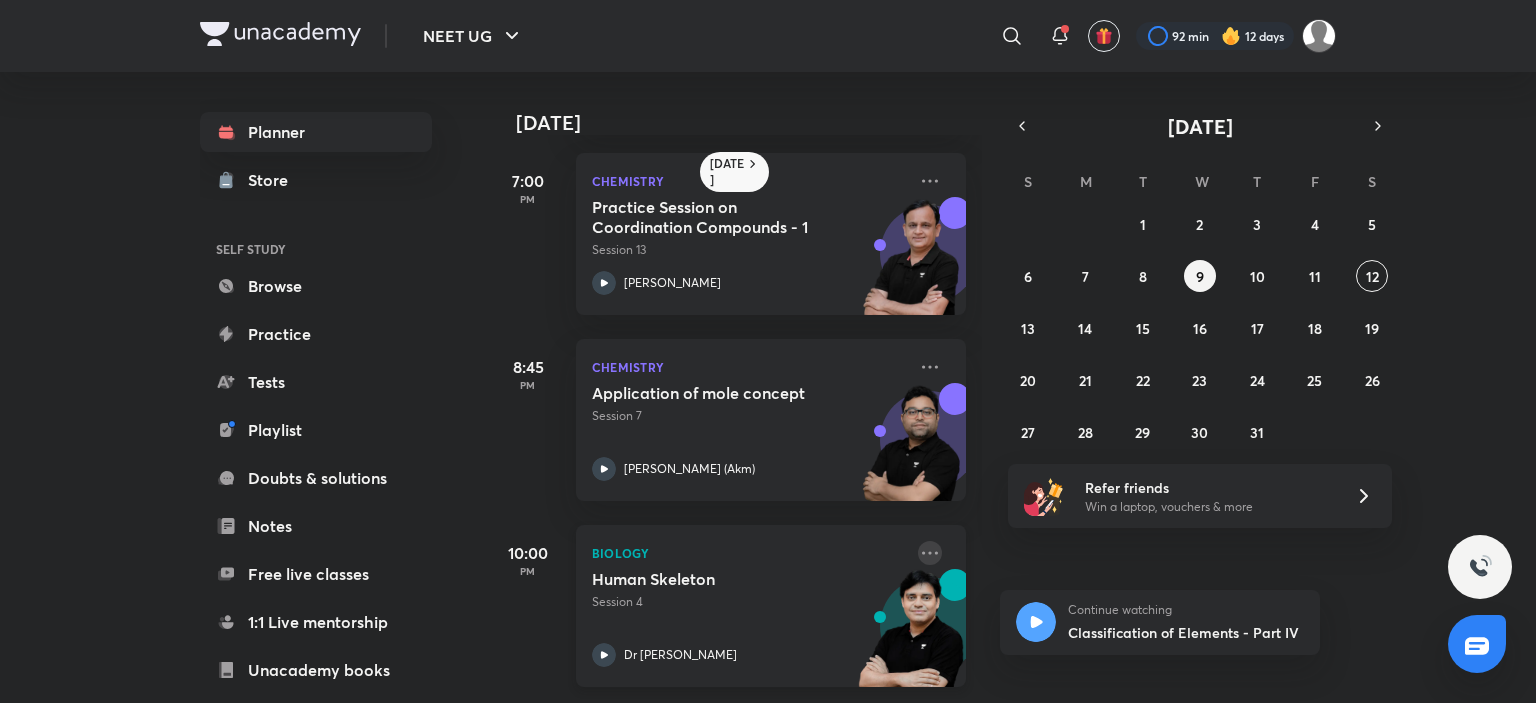 click 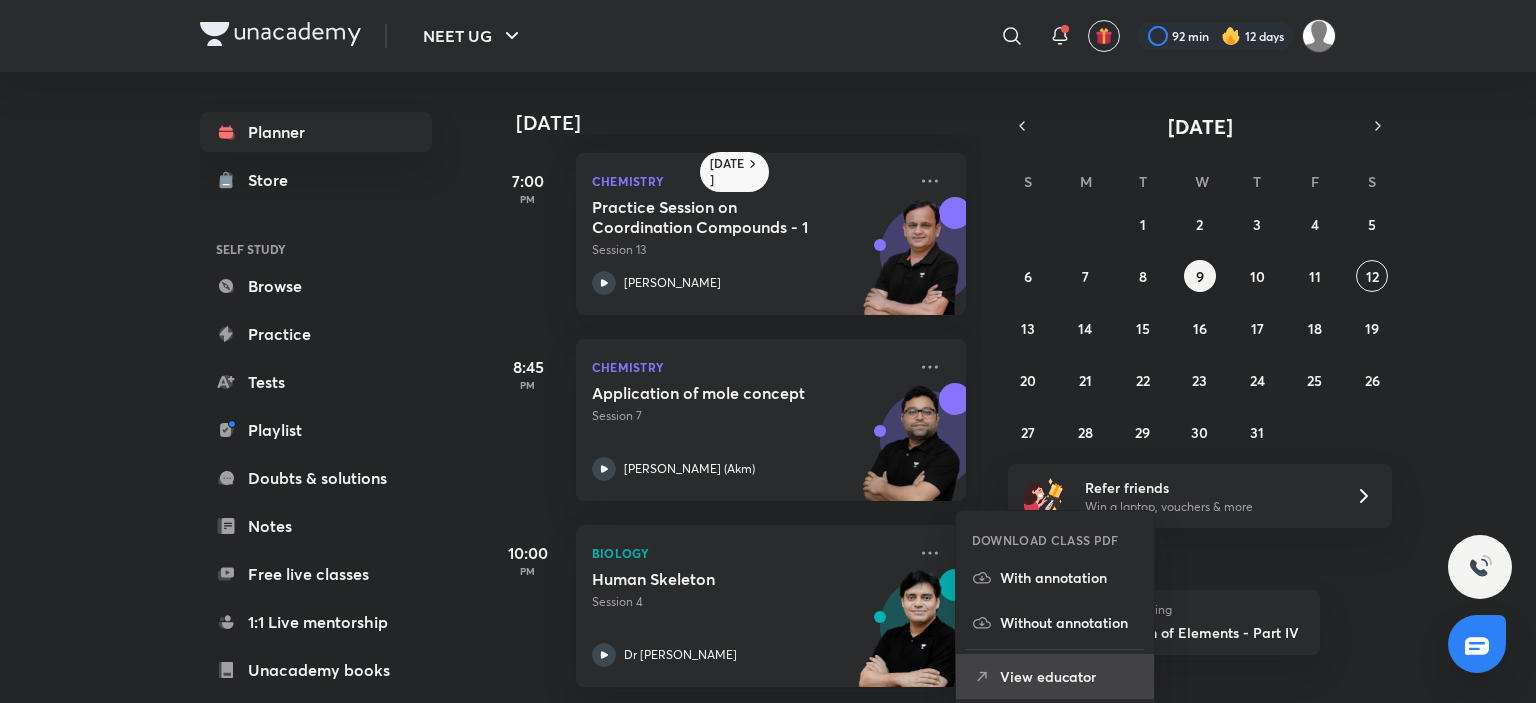 click on "View educator" at bounding box center [1069, 676] 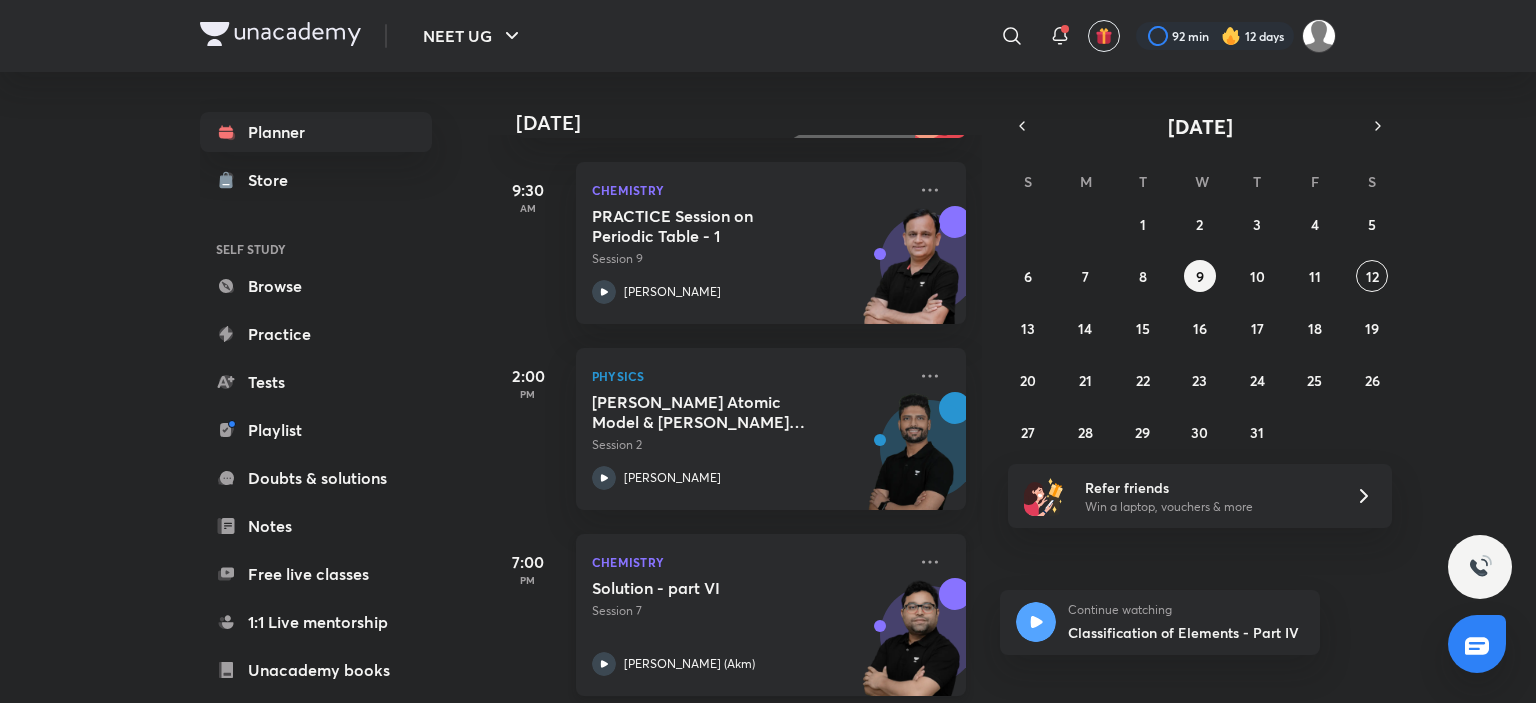 scroll, scrollTop: 298, scrollLeft: 0, axis: vertical 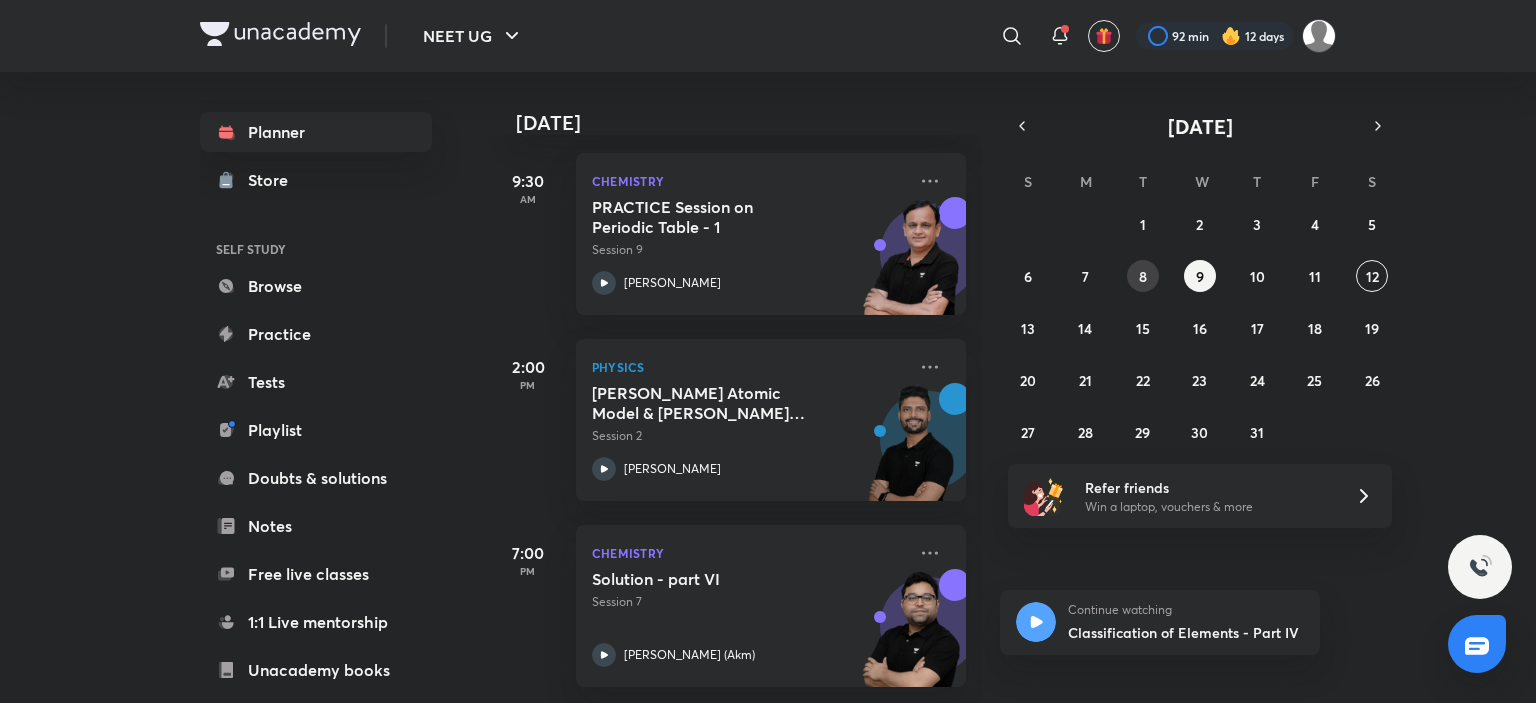 click on "8" at bounding box center [1143, 276] 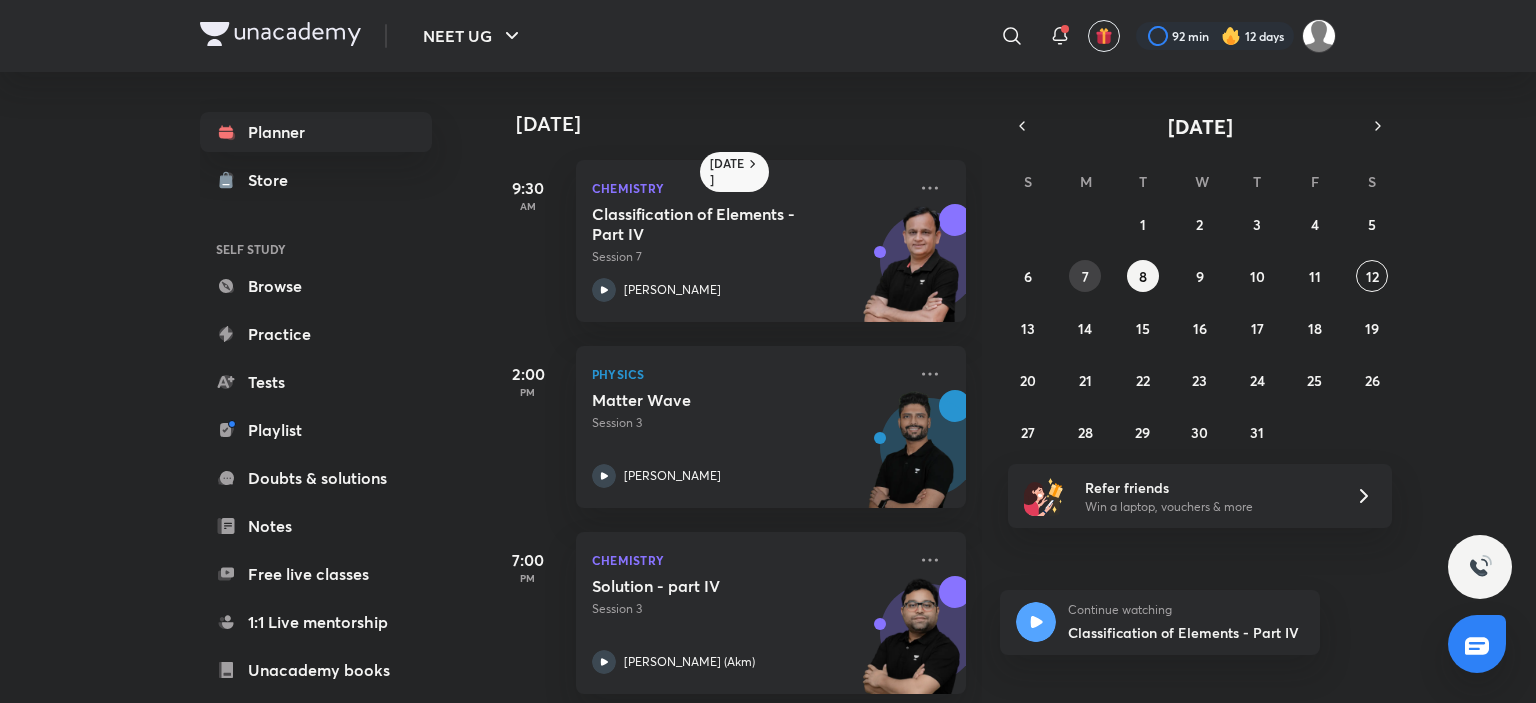 click on "7" at bounding box center (1085, 276) 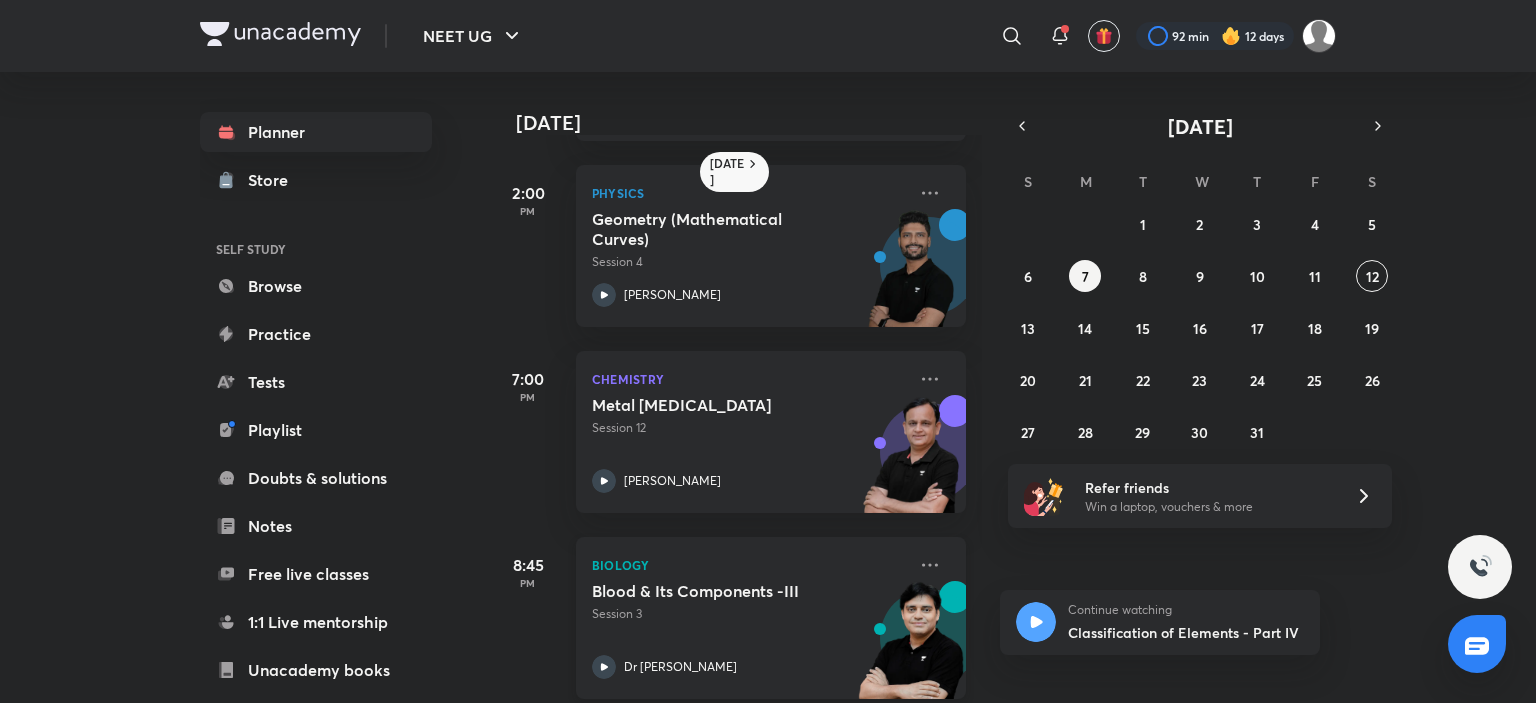 scroll, scrollTop: 394, scrollLeft: 0, axis: vertical 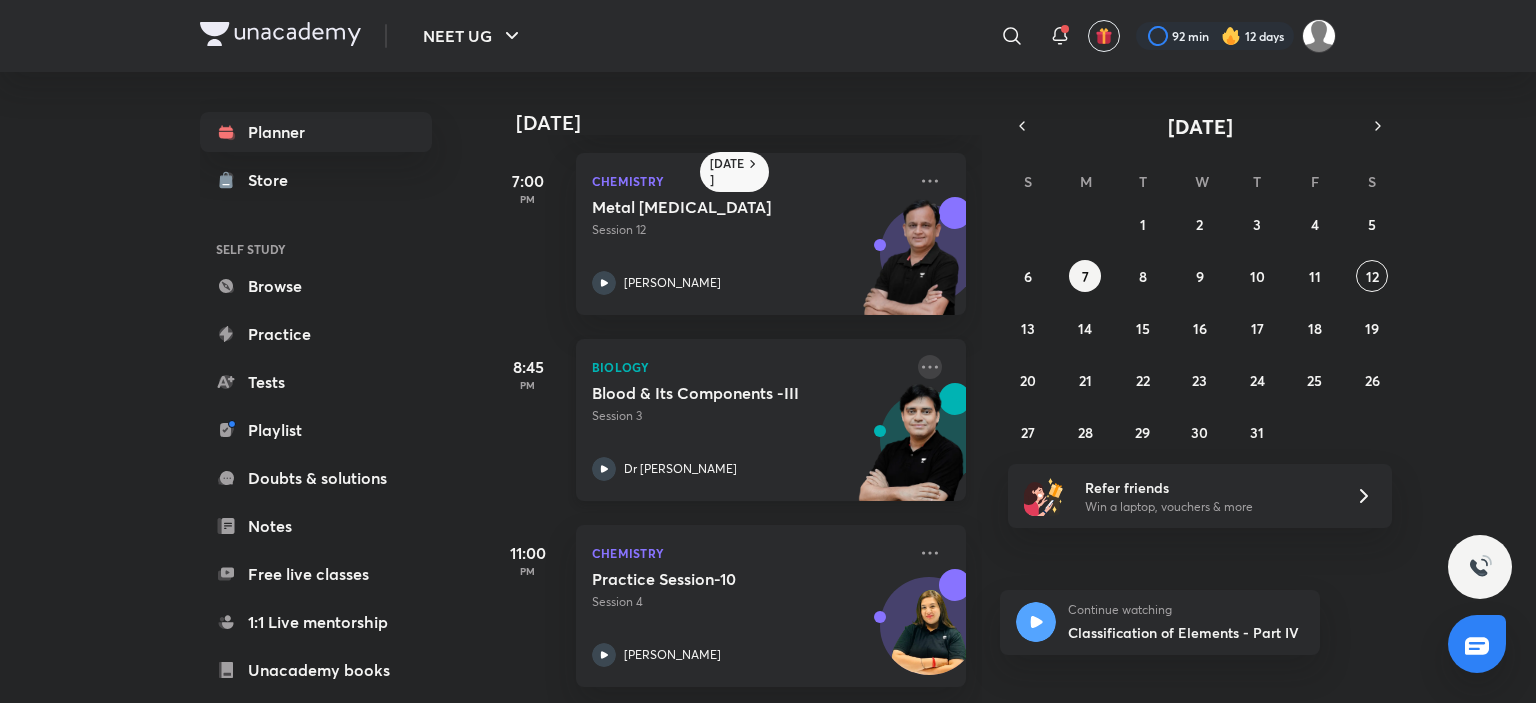 click 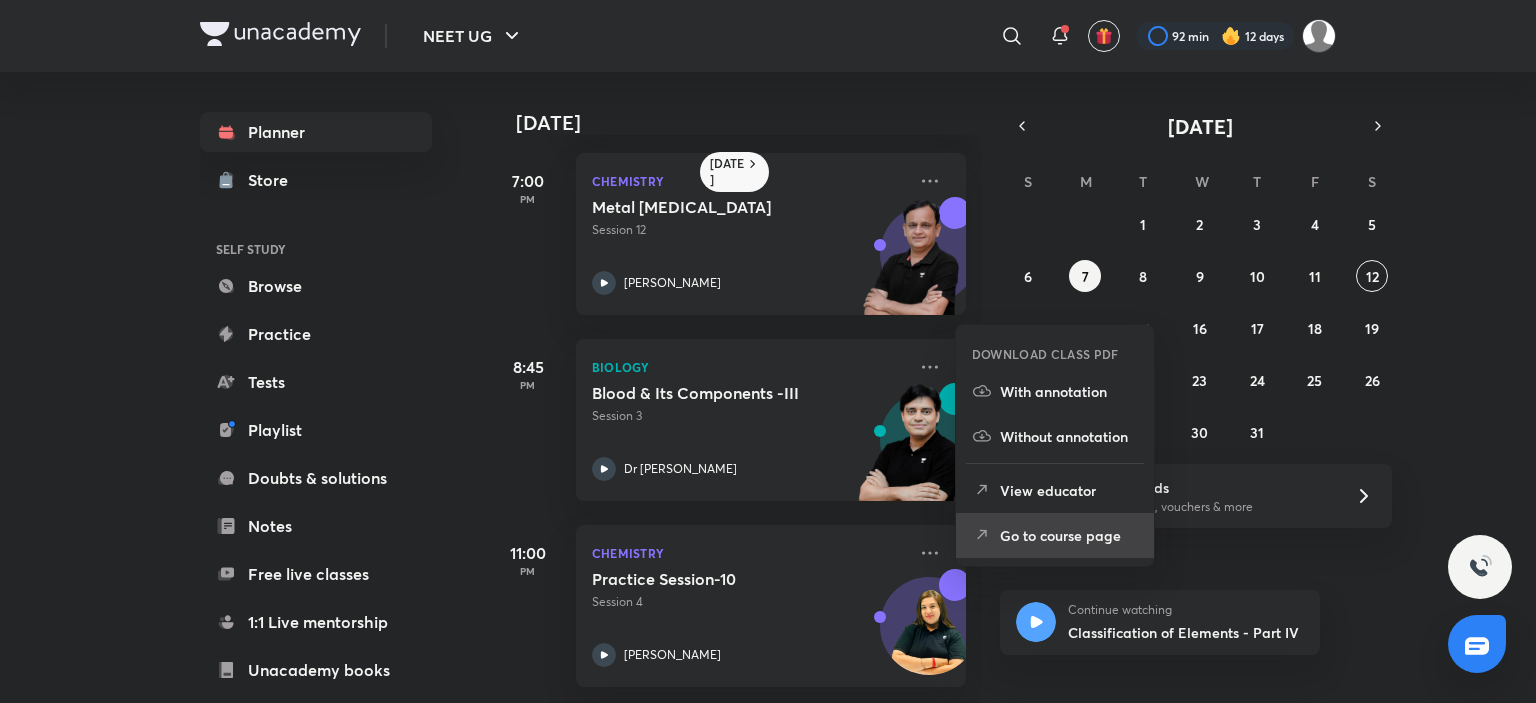 click on "Go to course page" at bounding box center (1069, 535) 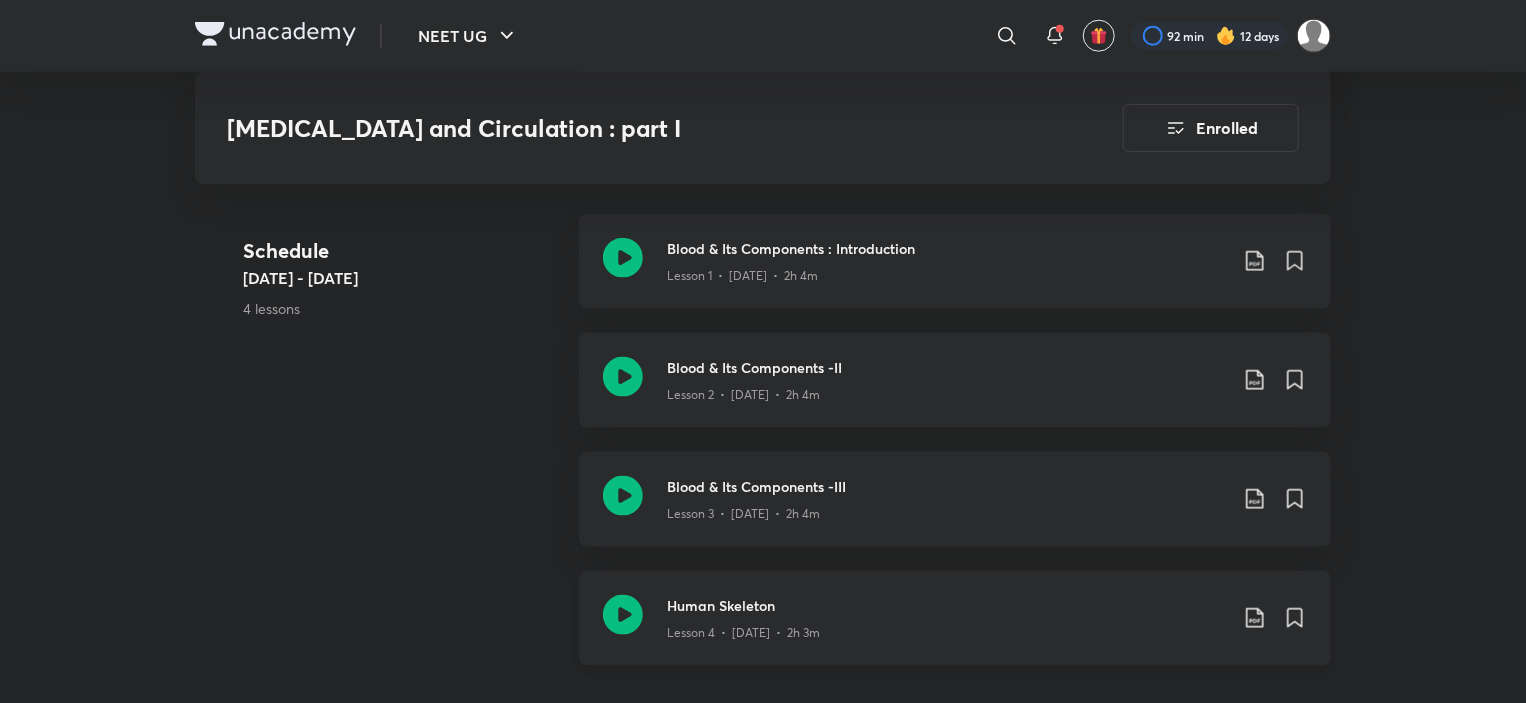 scroll, scrollTop: 1127, scrollLeft: 0, axis: vertical 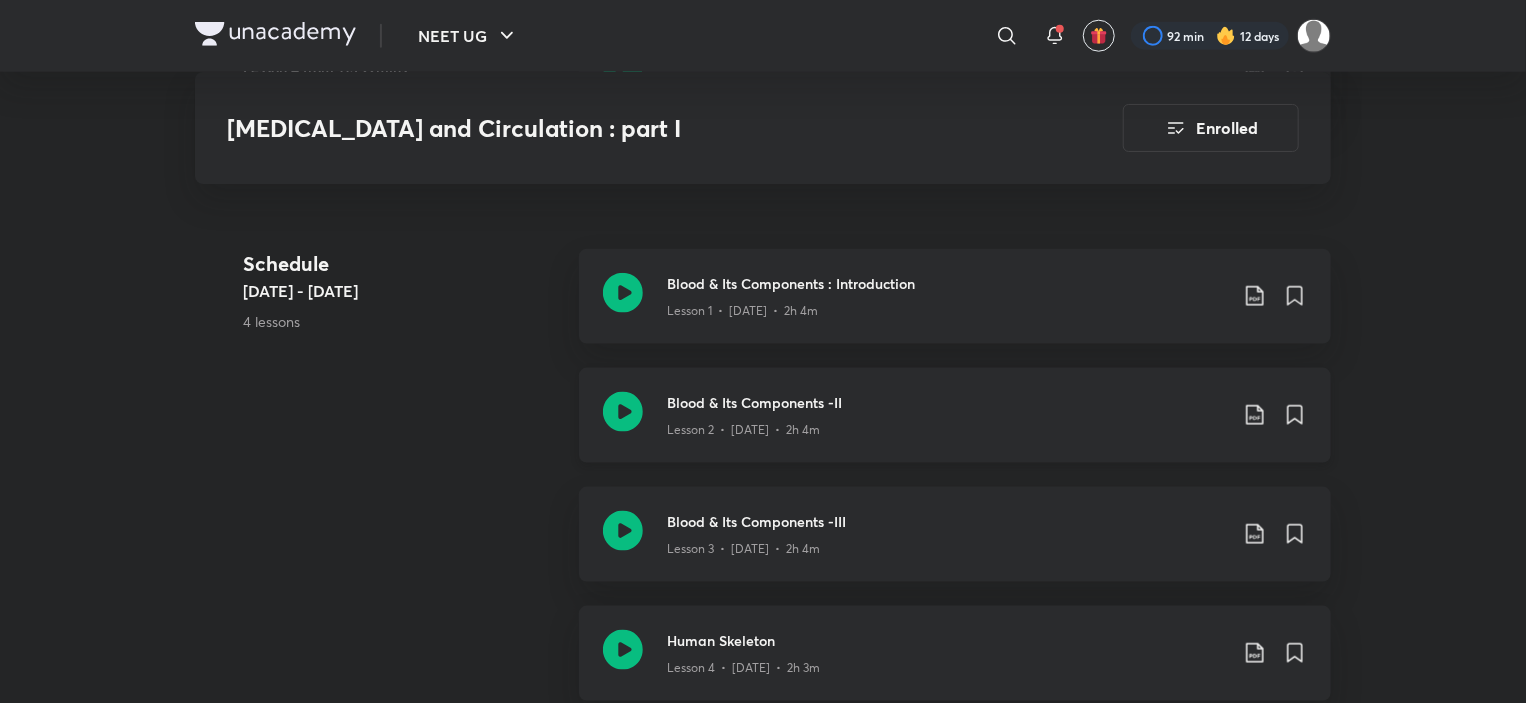 click on "Lesson 2  •  [DATE]  •  2h 4m" at bounding box center [947, 426] 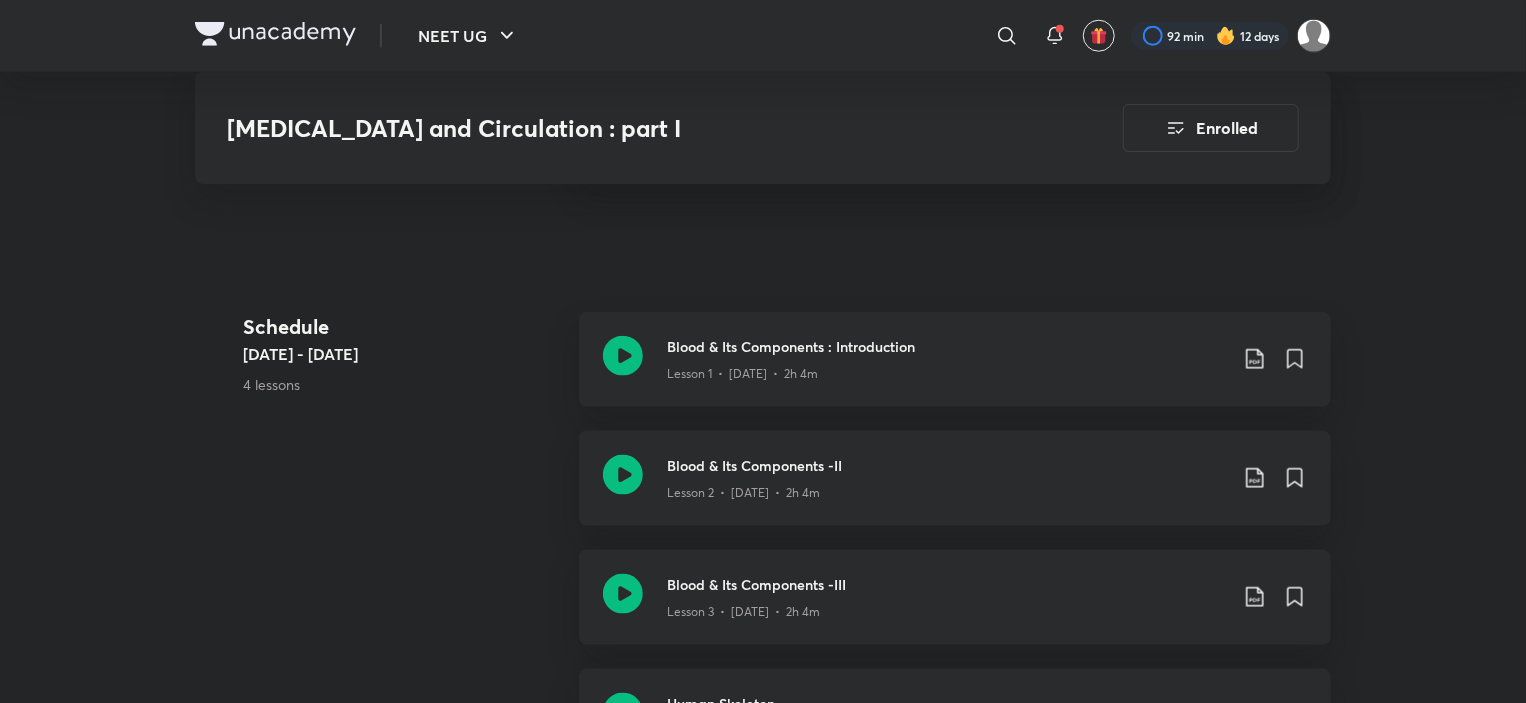 scroll, scrollTop: 1100, scrollLeft: 0, axis: vertical 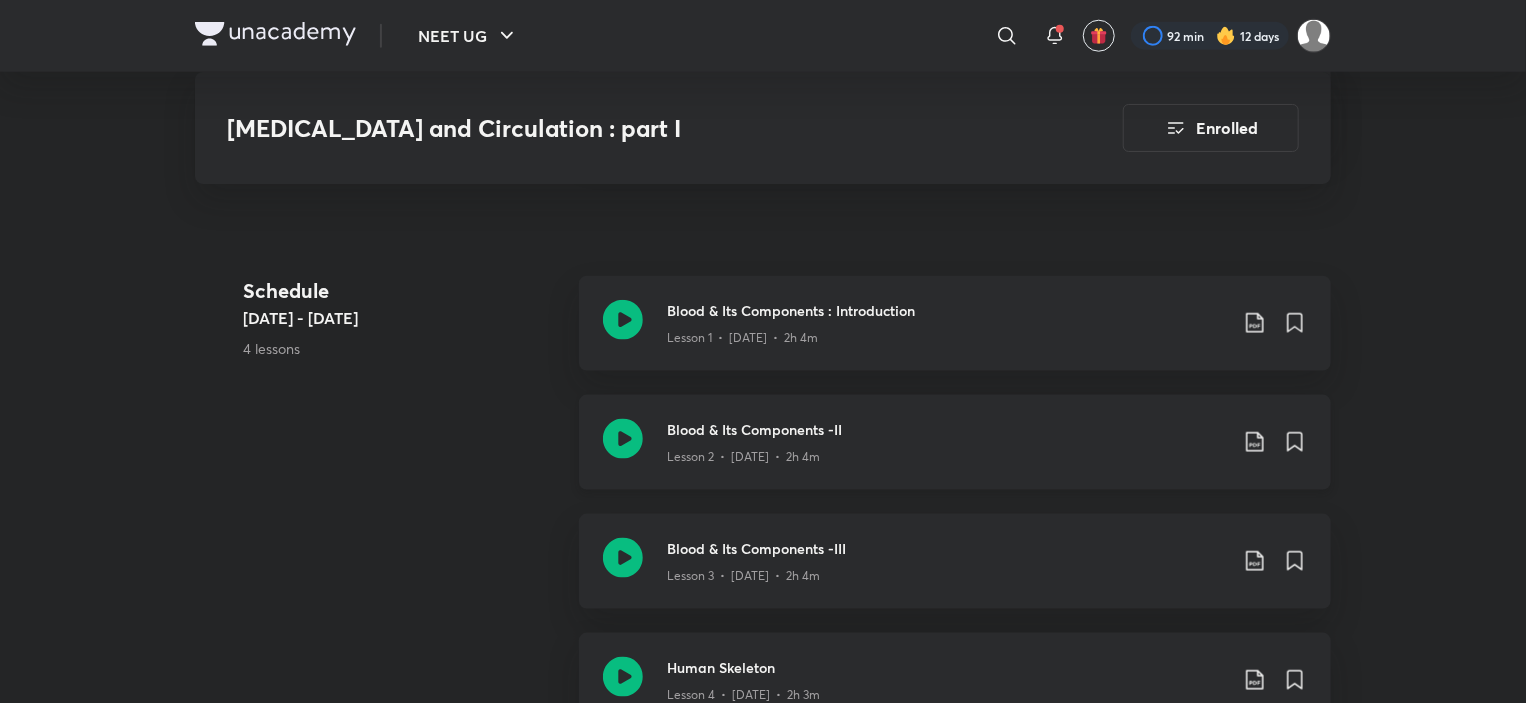 click 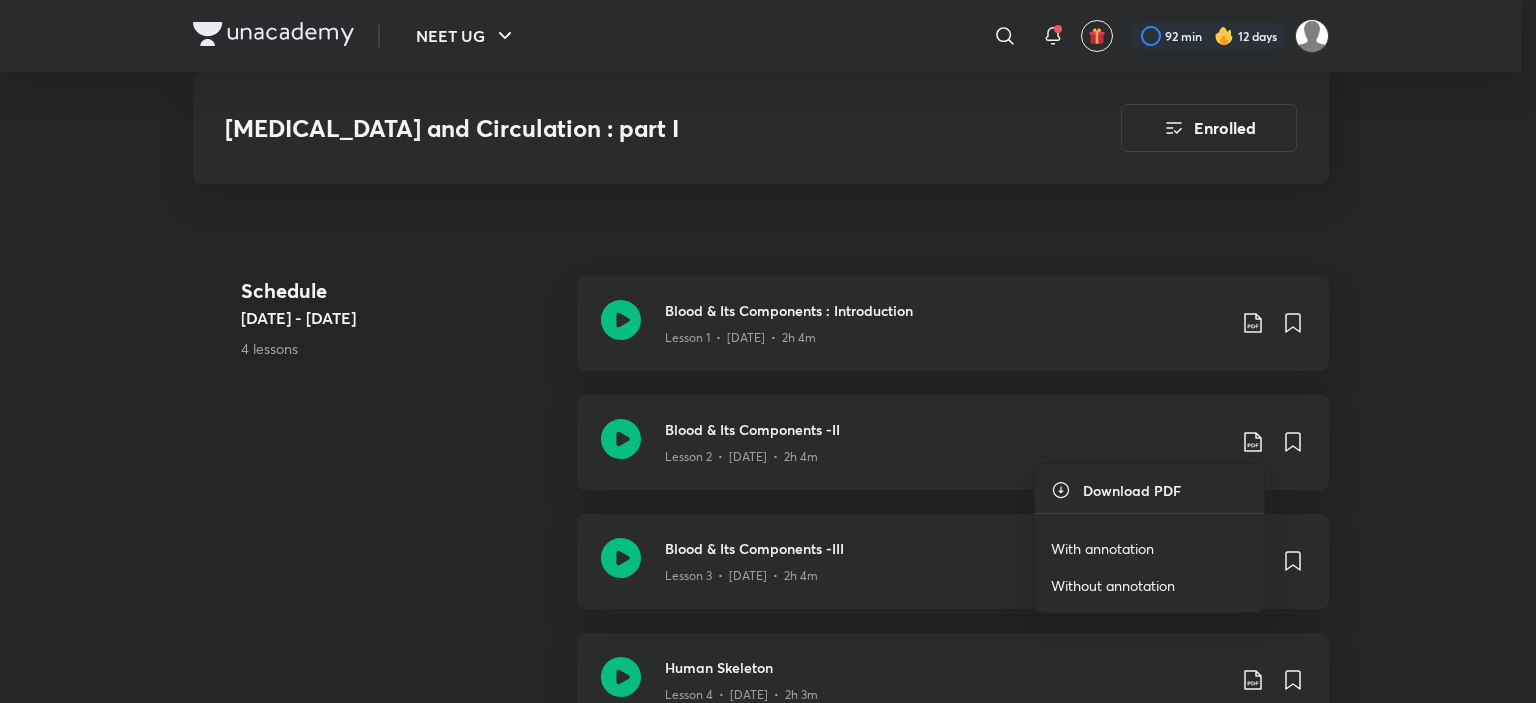 click on "With annotation" at bounding box center [1102, 548] 